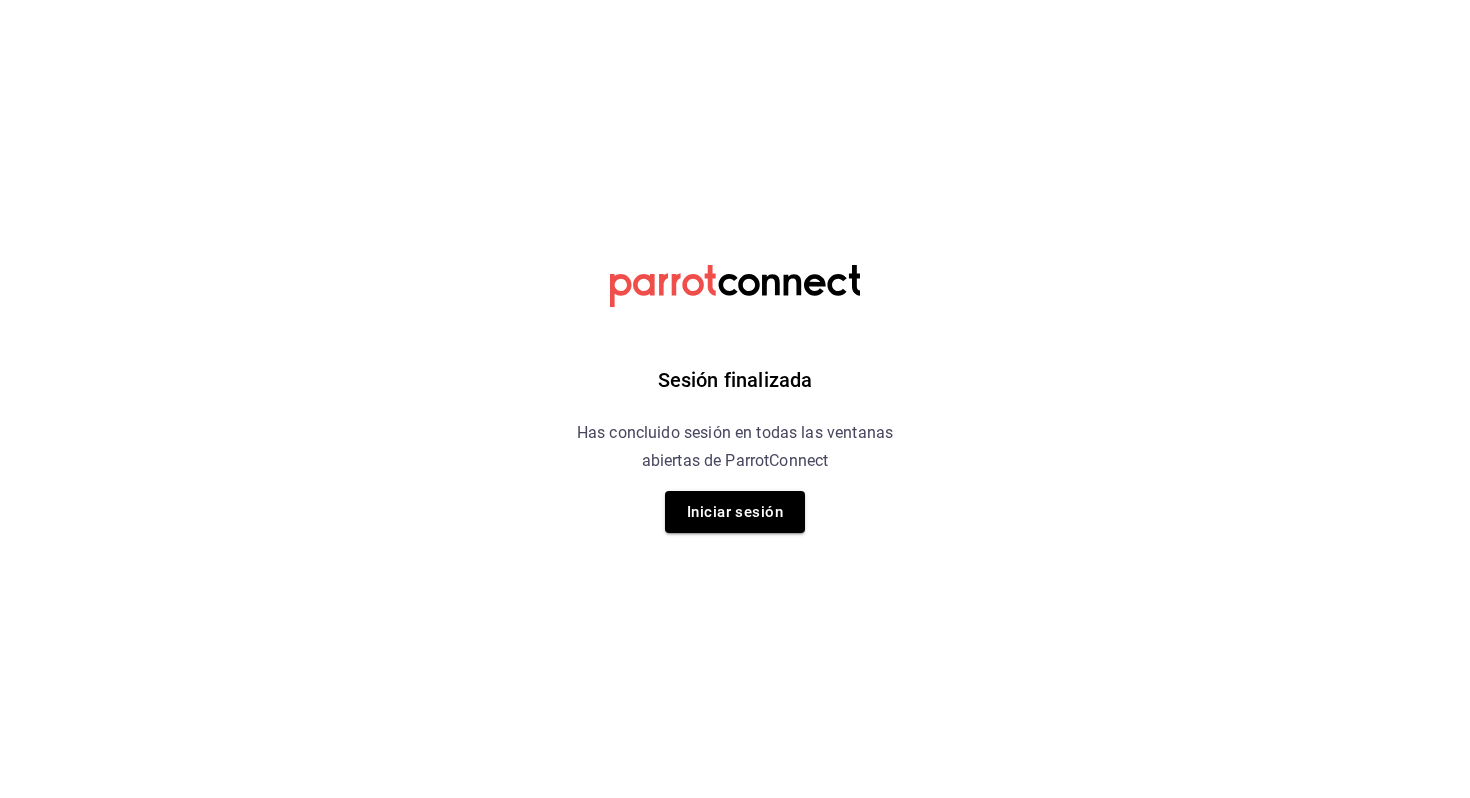 scroll, scrollTop: 0, scrollLeft: 0, axis: both 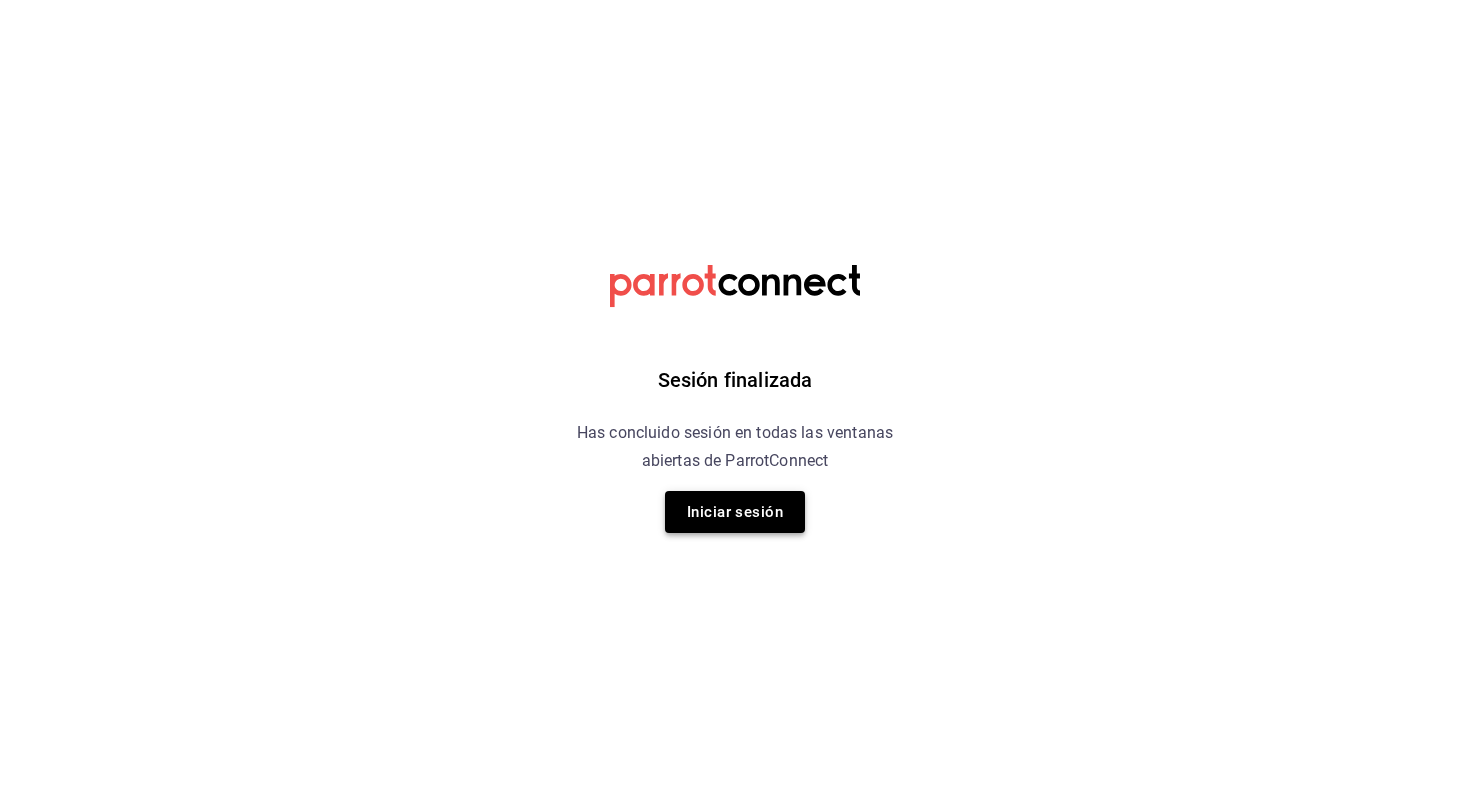 click on "Iniciar sesión" at bounding box center (735, 512) 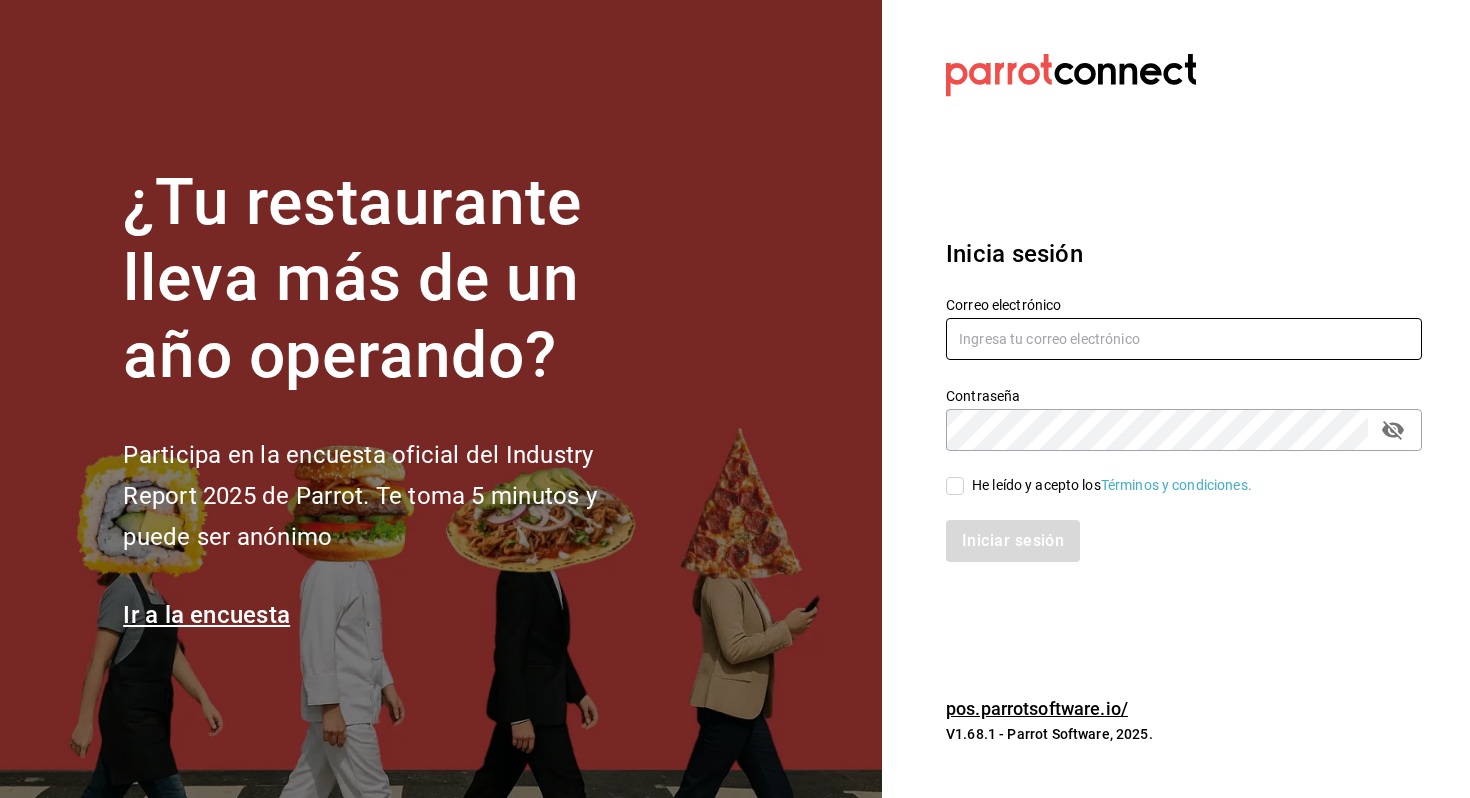 type on "[USERNAME]@example.com" 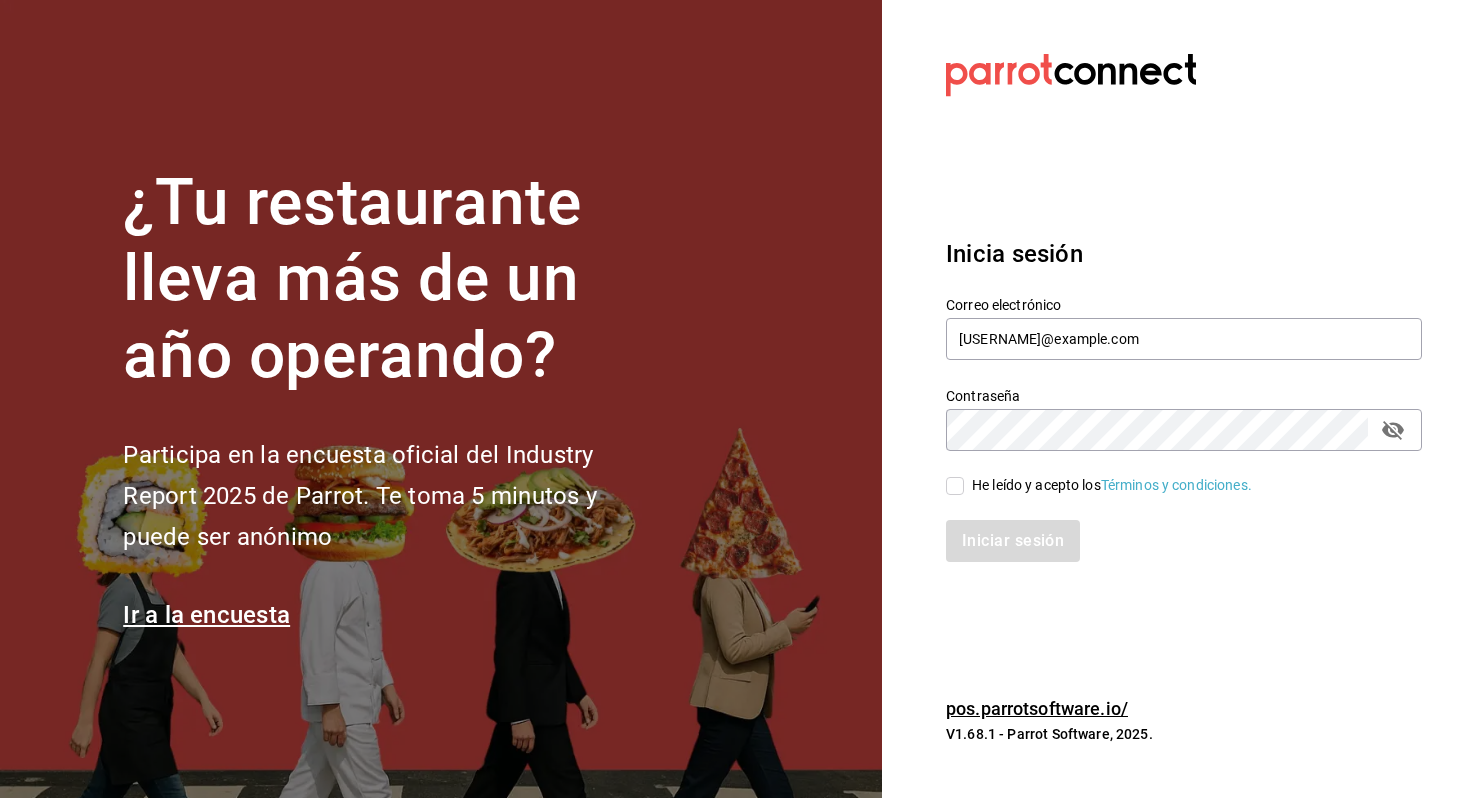 click on "He leído y acepto los  Términos y condiciones." at bounding box center (1112, 485) 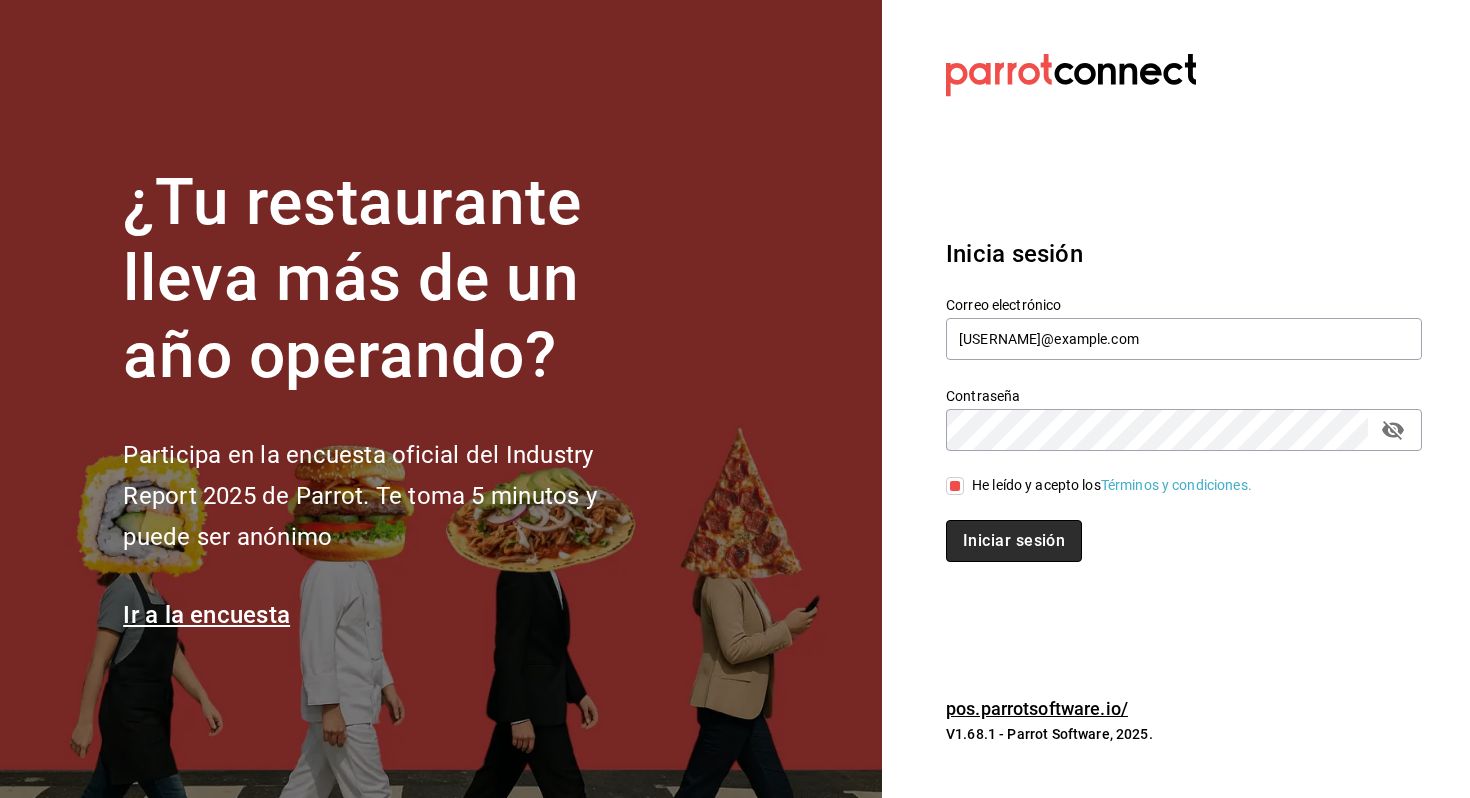 click on "Iniciar sesión" at bounding box center (1014, 541) 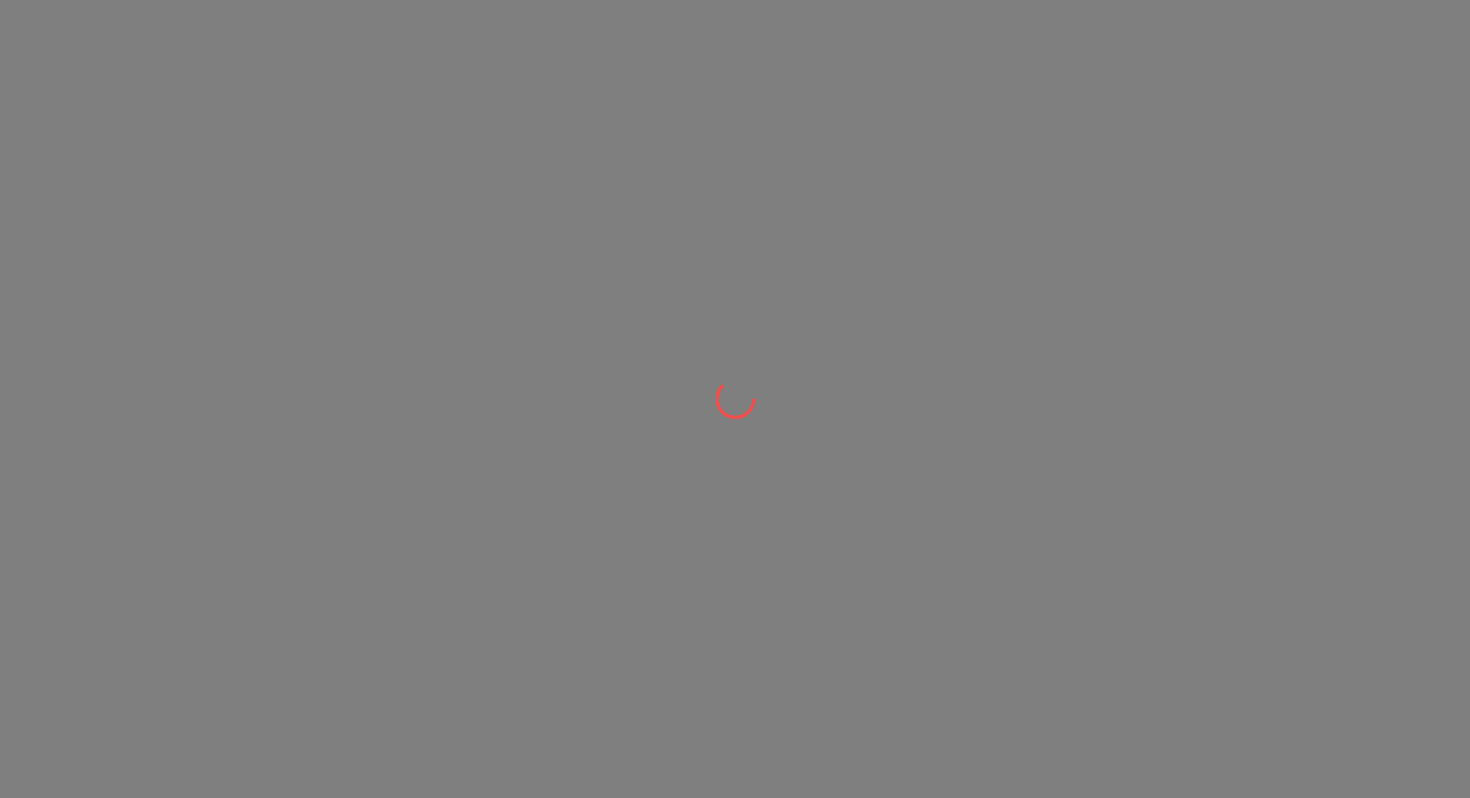scroll, scrollTop: 0, scrollLeft: 0, axis: both 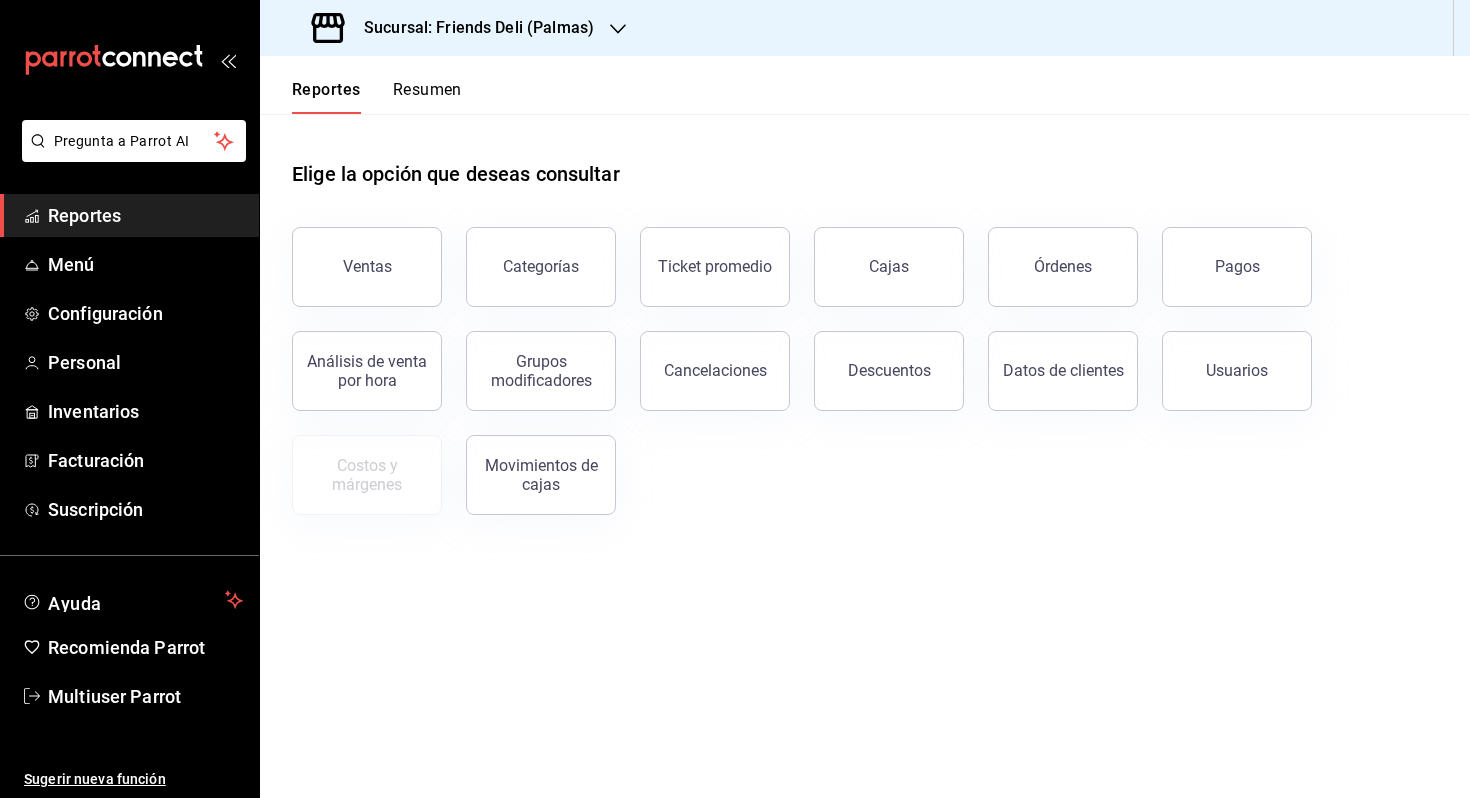 click on "Resumen" at bounding box center (427, 97) 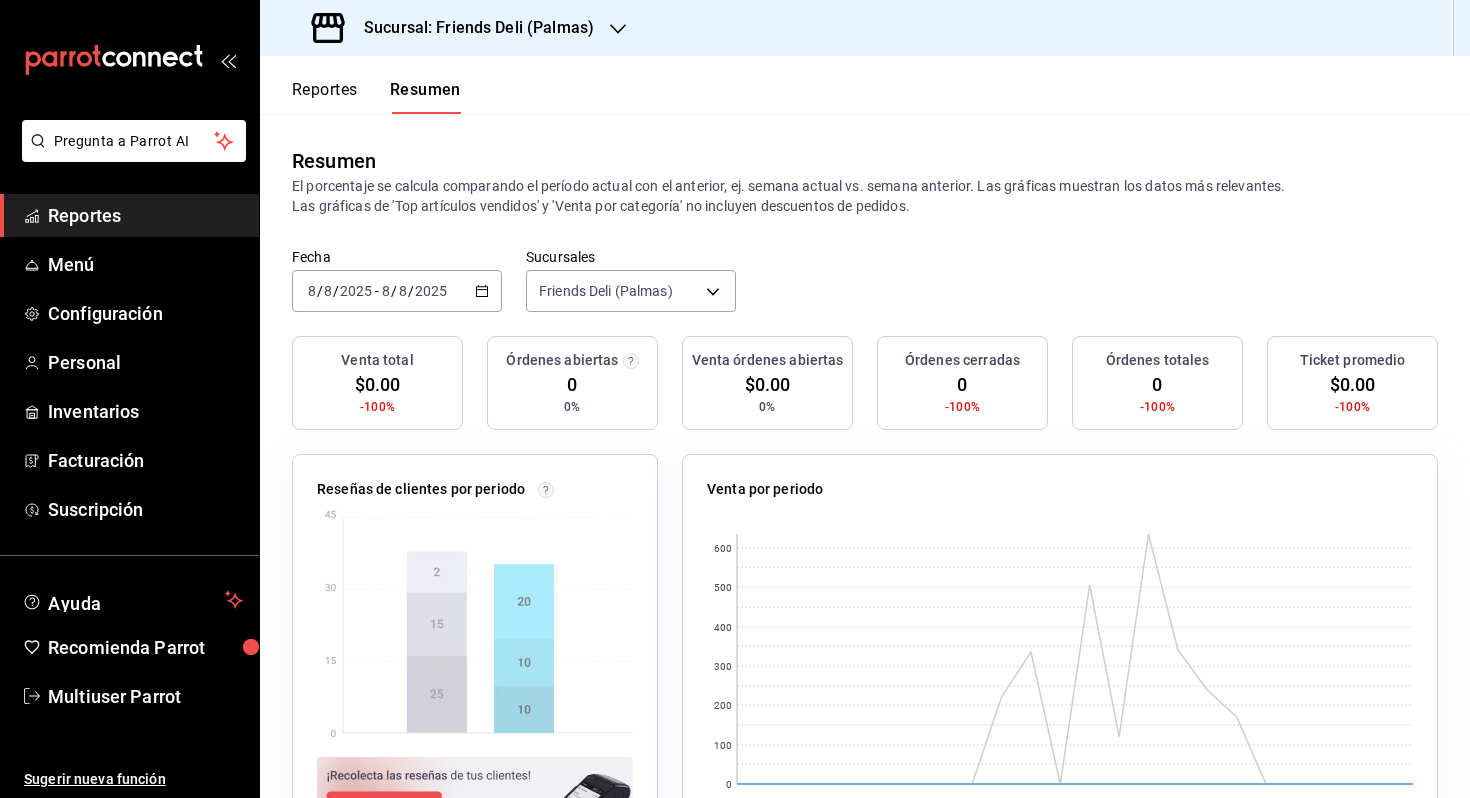 click on "2025-08-08 8 / 8 / 2025 - 2025-08-08 8 / 8 / 2025" at bounding box center (397, 291) 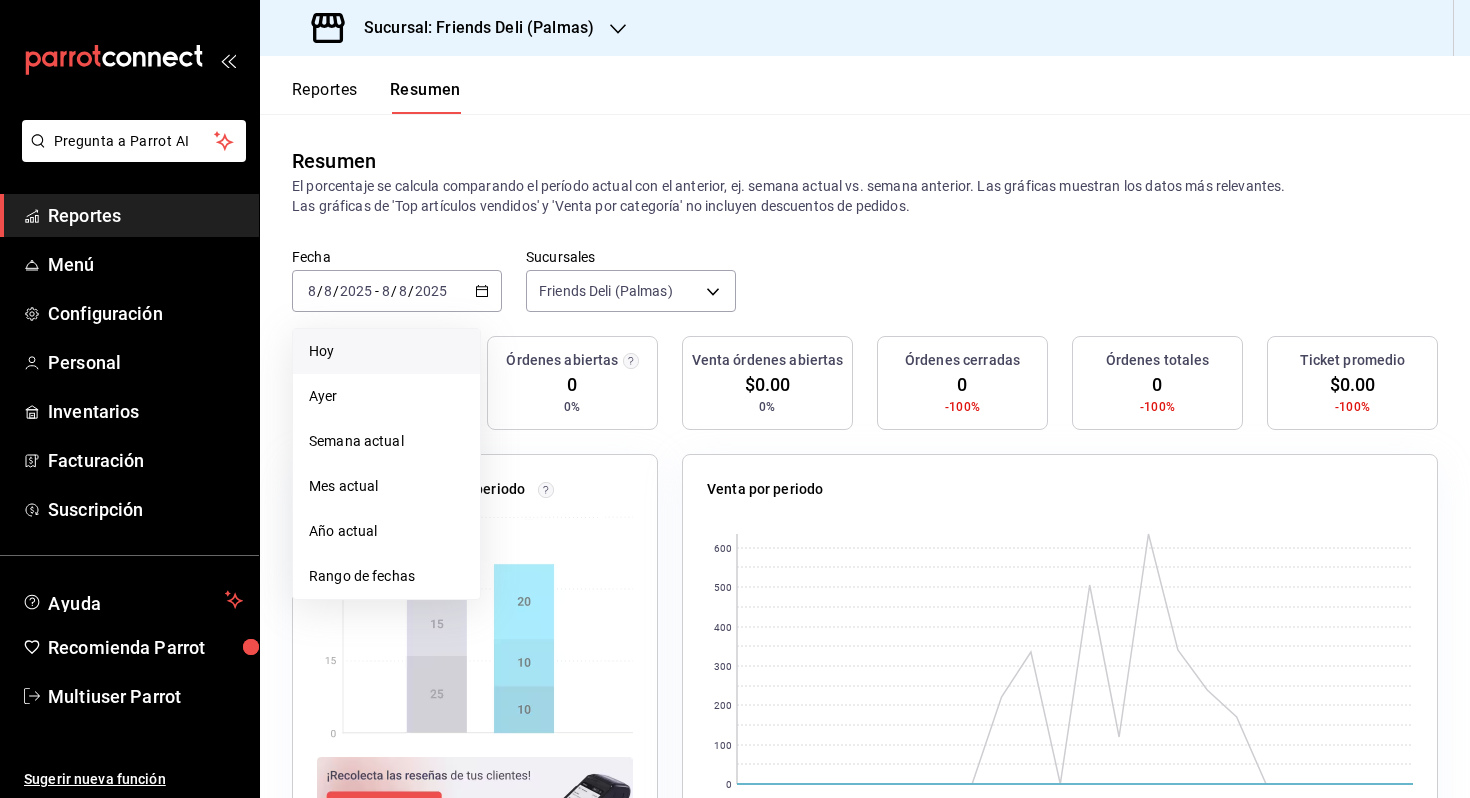 click on "Hoy" at bounding box center (386, 351) 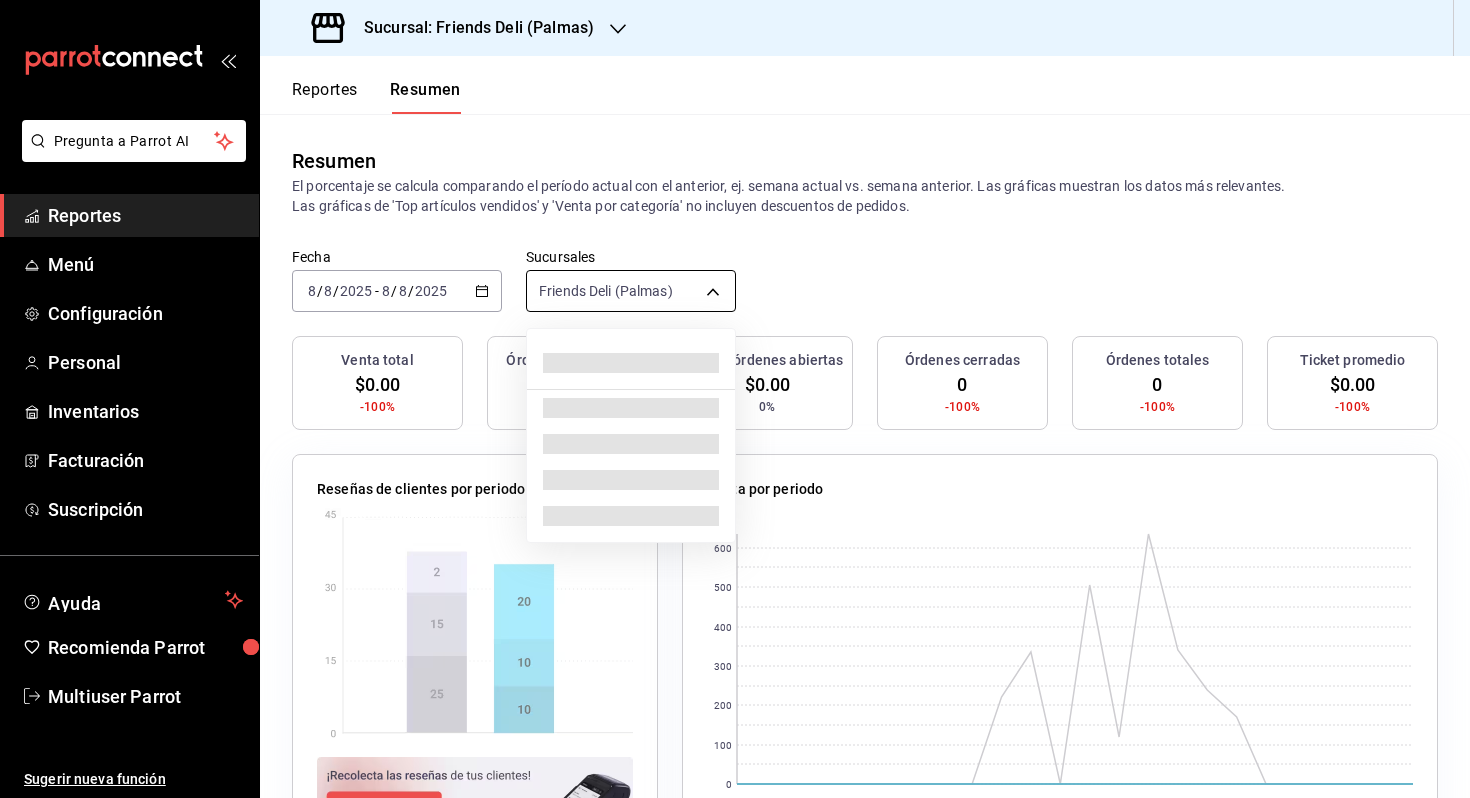 click on "Pregunta a Parrot AI Reportes   Menú   Configuración   Personal   Inventarios   Facturación   Suscripción   Ayuda Recomienda Parrot   Multiuser Parrot   Sugerir nueva función   Sucursal: Friends Deli ([CITY]) Reportes Resumen Resumen El porcentaje se calcula comparando el período actual con el anterior, ej. semana actual vs. semana anterior. Las gráficas muestran los datos más relevantes.  Las gráficas de 'Top artículos vendidos' y 'Venta por categoría' no incluyen descuentos de pedidos. Fecha [DATE] [DATE] - [DATE] [DATE] Sucursales Friends Deli ([CITY]) [object Object] Venta total $0.00 -100% Órdenes abiertas 0 0% Venta órdenes abiertas $0.00 0% Órdenes cerradas 0 -100% Órdenes totales 0 -100% Ticket promedio $0.00 -100% Reseñas de clientes por periodo   Venta por periodo 0 100 200 300 400 500 600 [DATE] [DATE]" at bounding box center (735, 399) 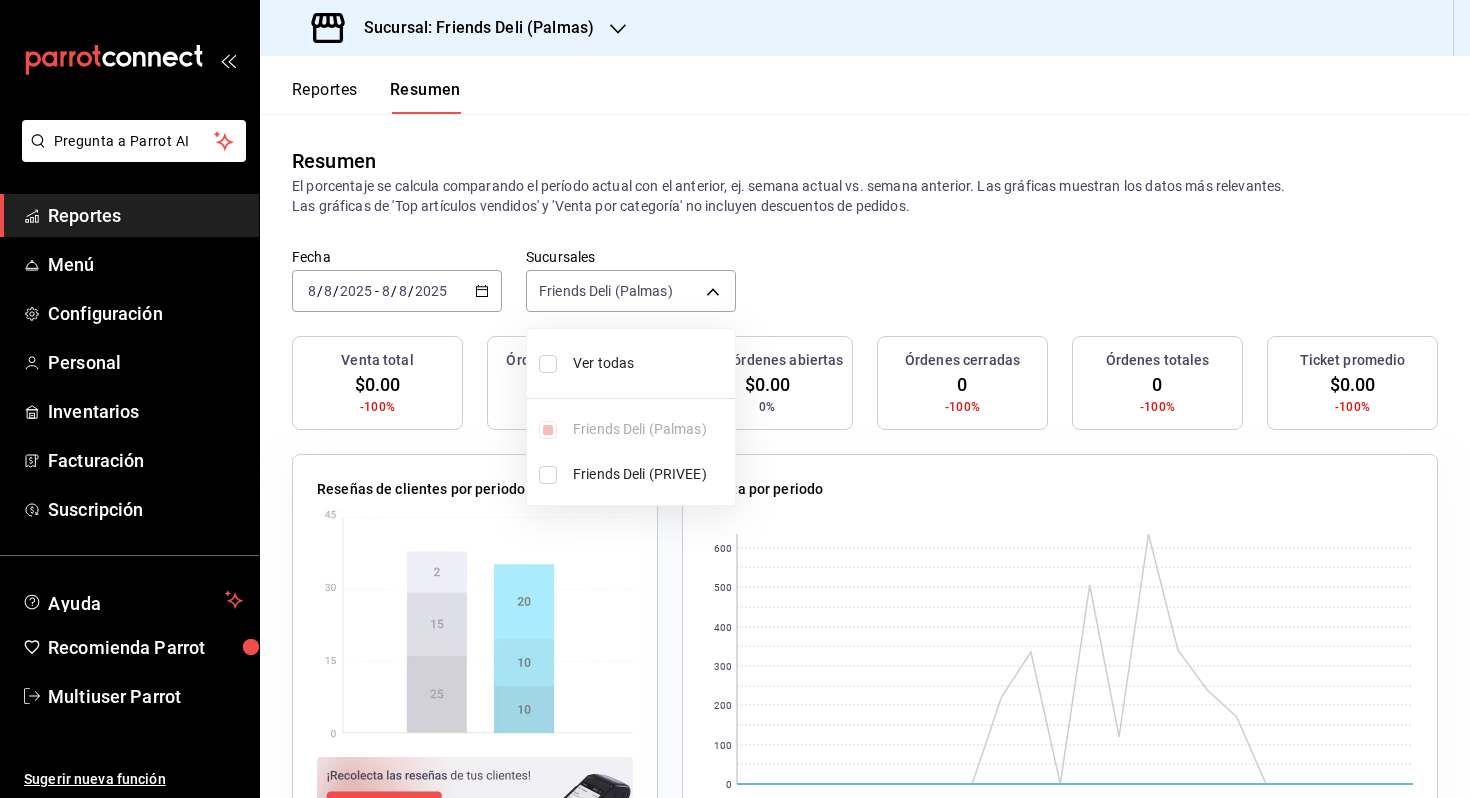 click on "Ver todas" at bounding box center [650, 363] 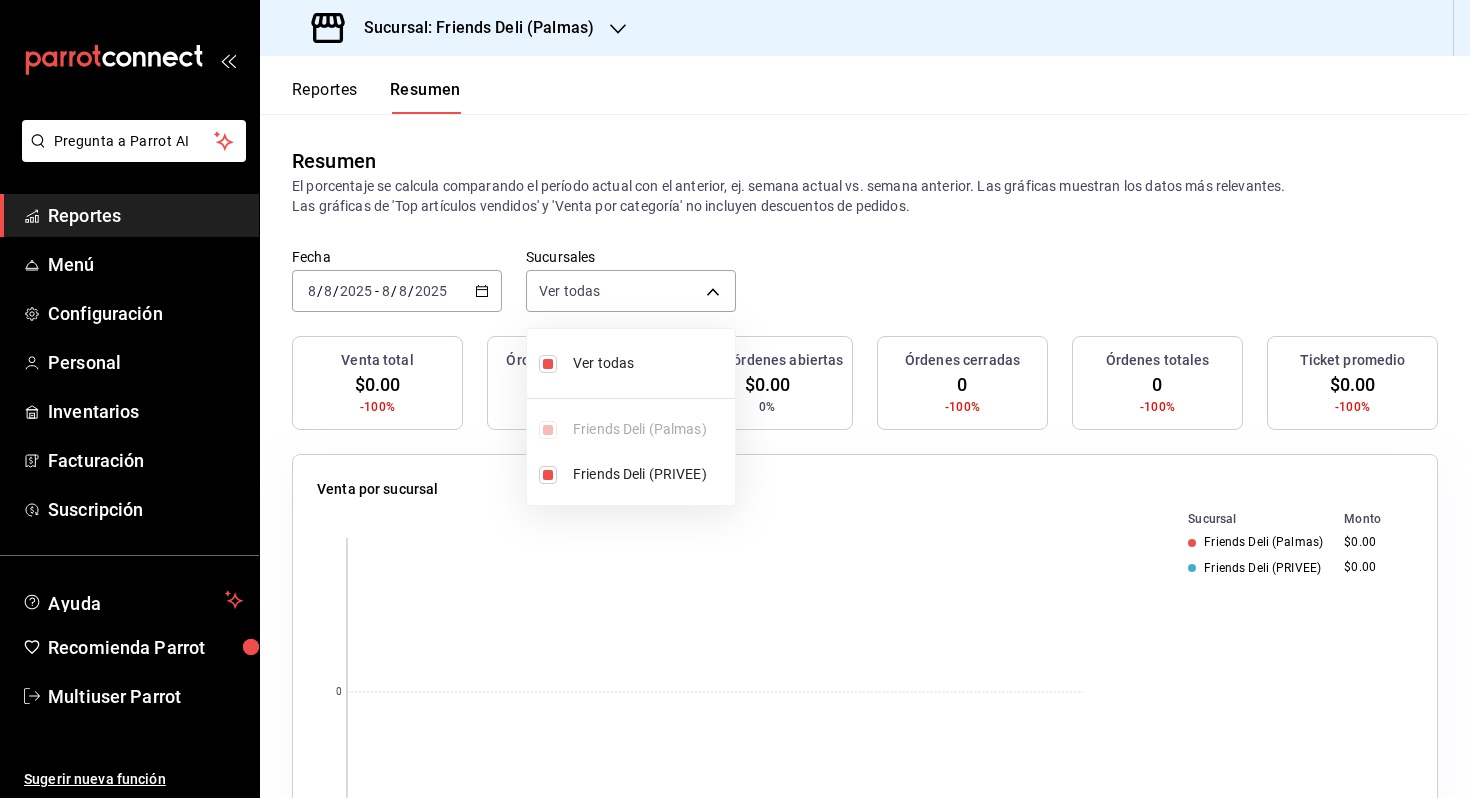 click at bounding box center (735, 399) 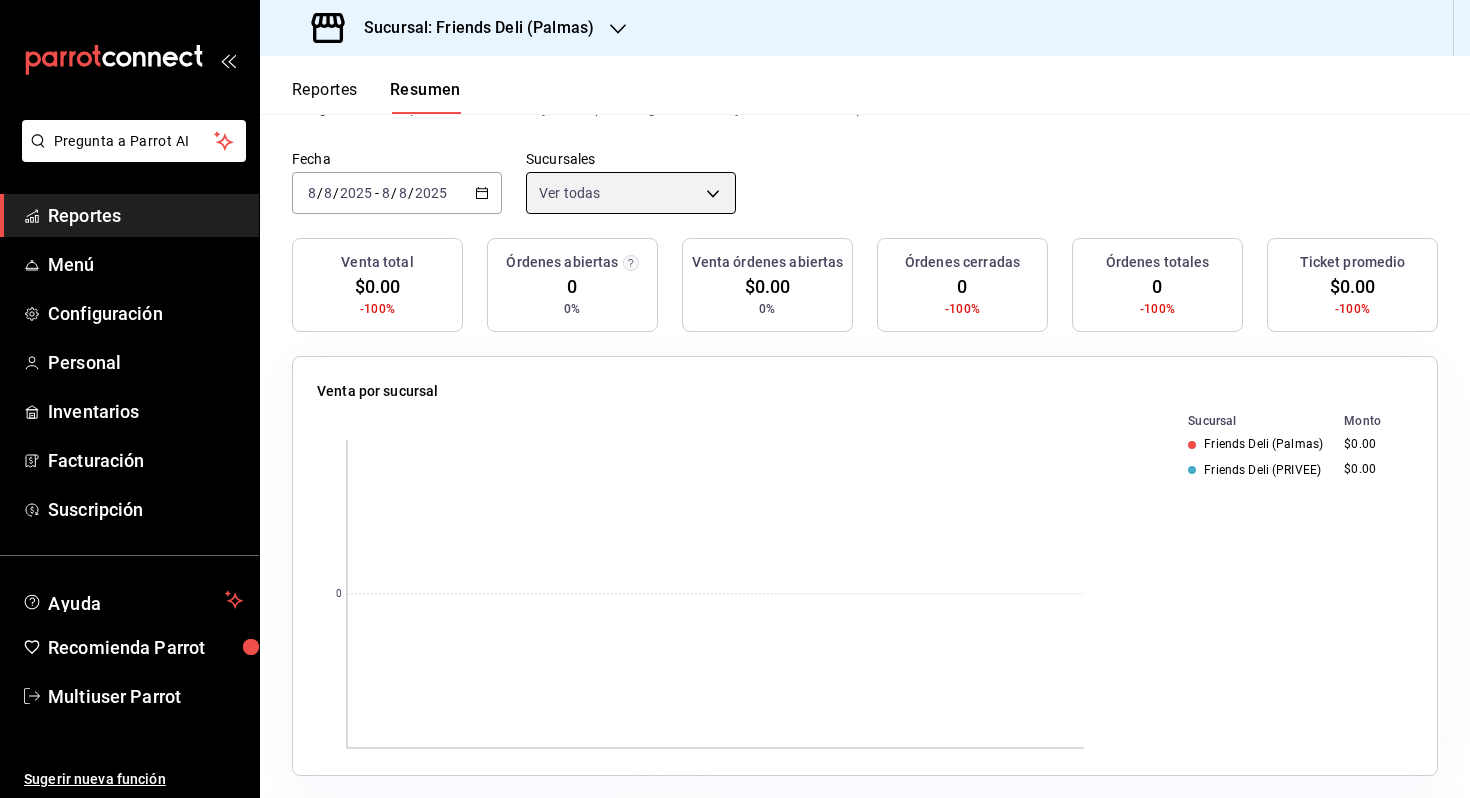 scroll, scrollTop: 0, scrollLeft: 0, axis: both 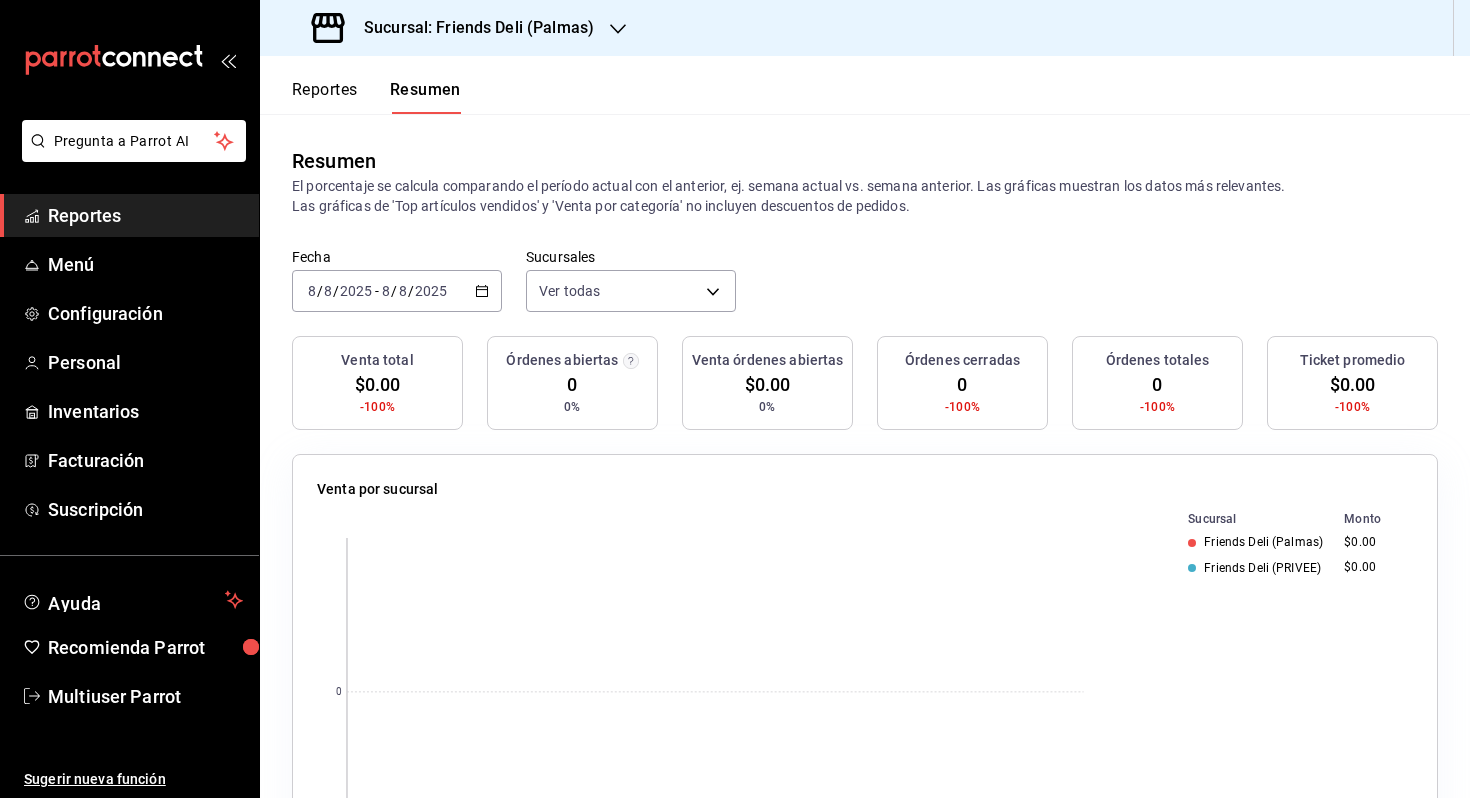 click on "/" at bounding box center [336, 291] 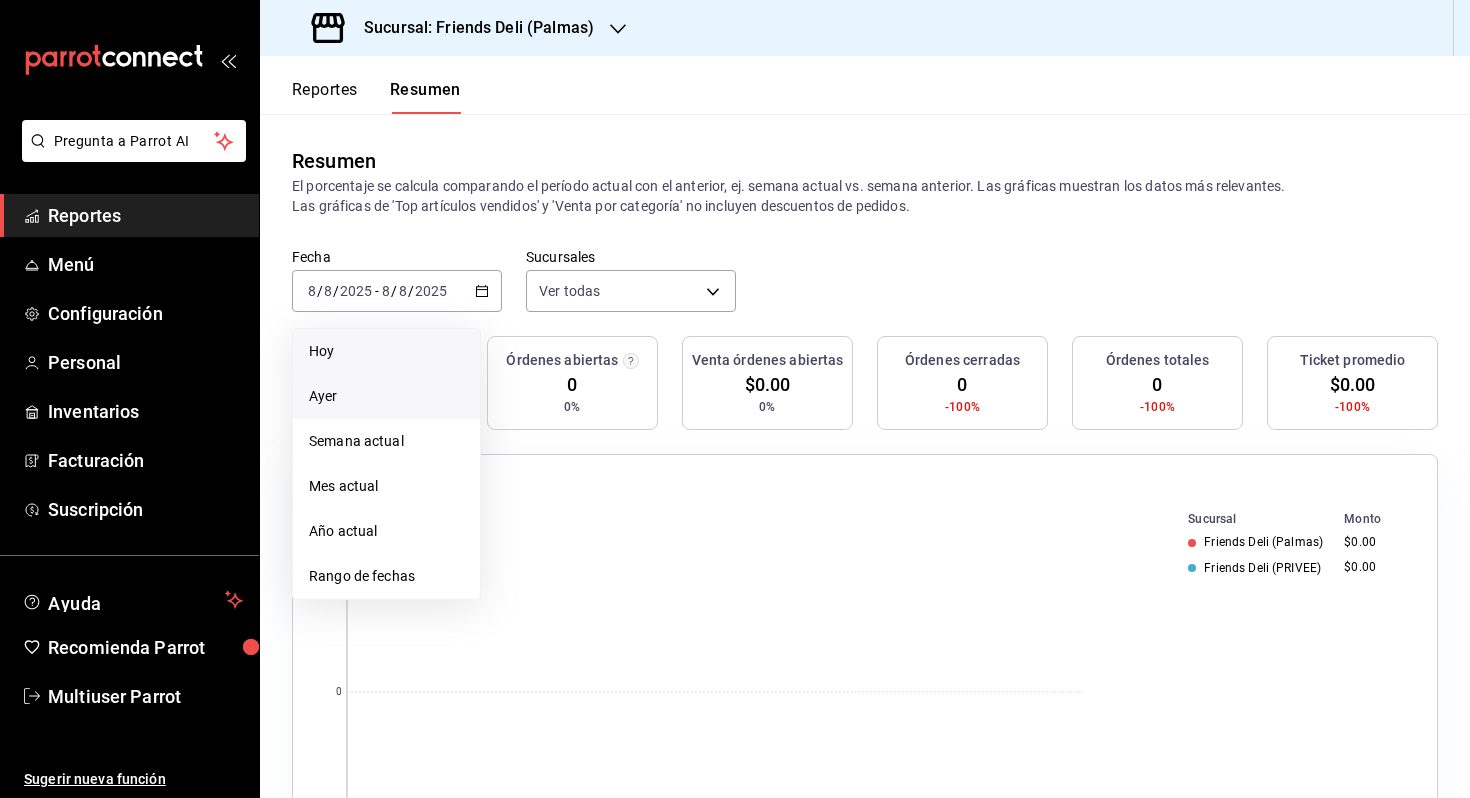 click on "Ayer" at bounding box center (386, 396) 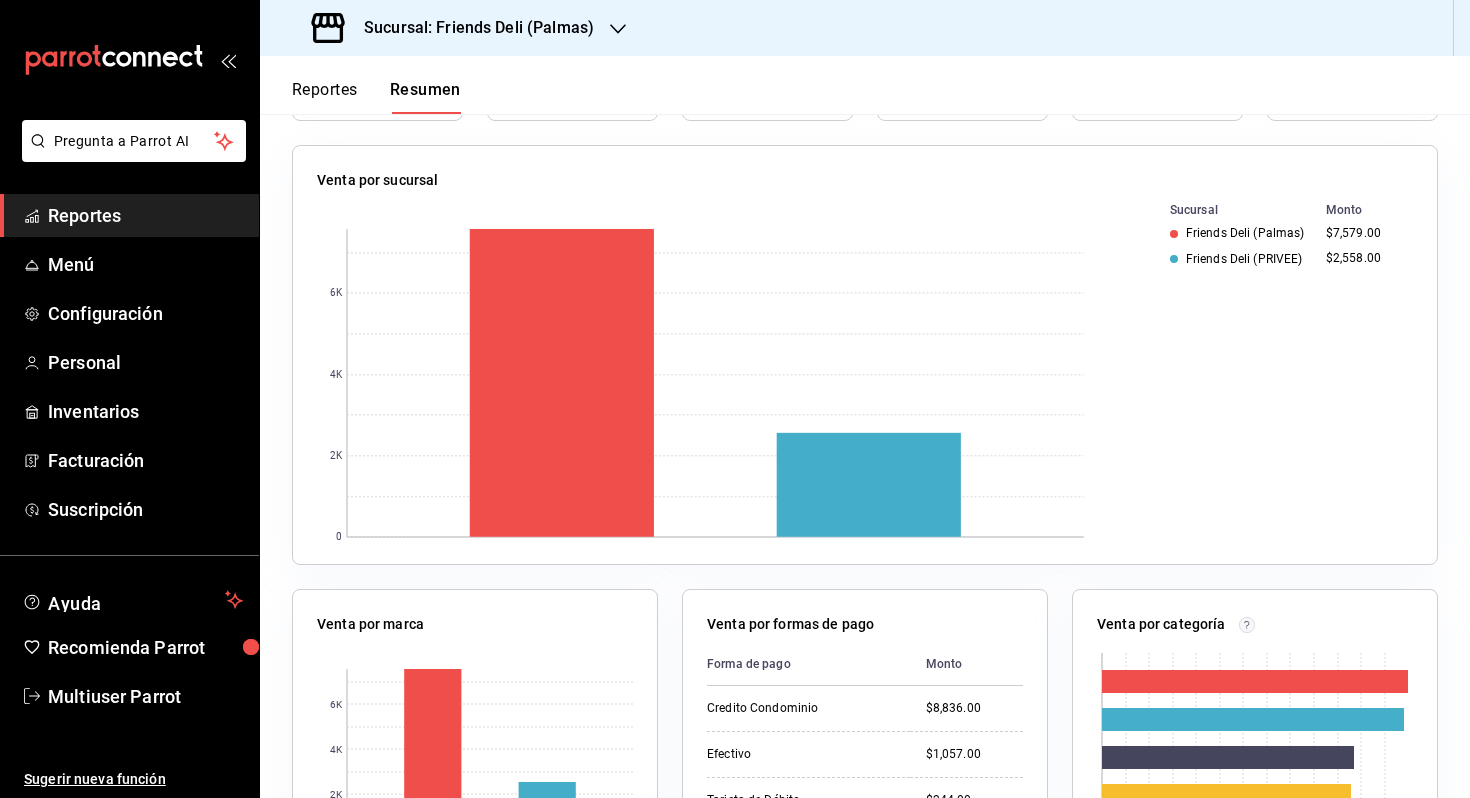 scroll, scrollTop: 0, scrollLeft: 0, axis: both 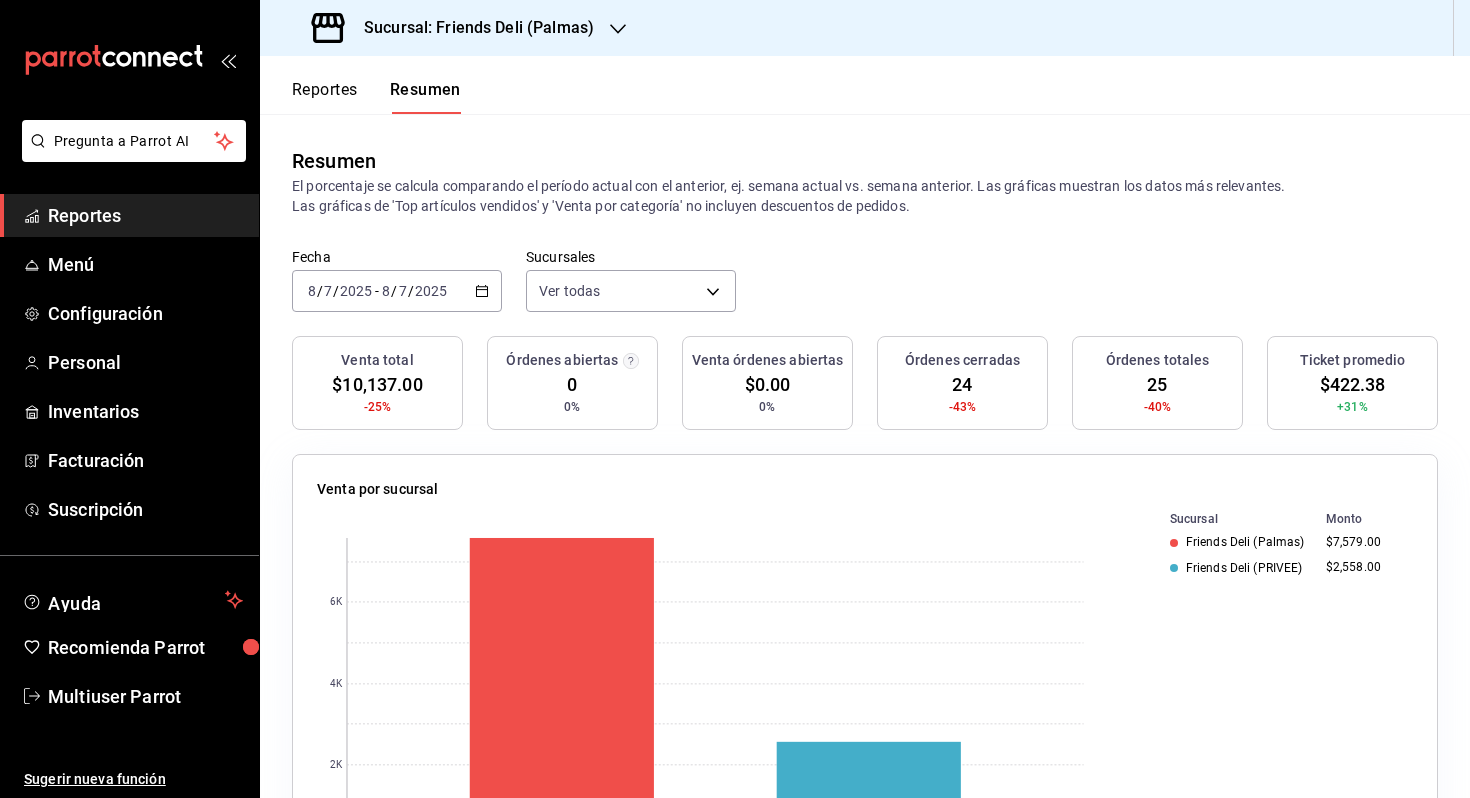click on "[DATE] [DATE] - [DATE] [DATE]" at bounding box center (397, 291) 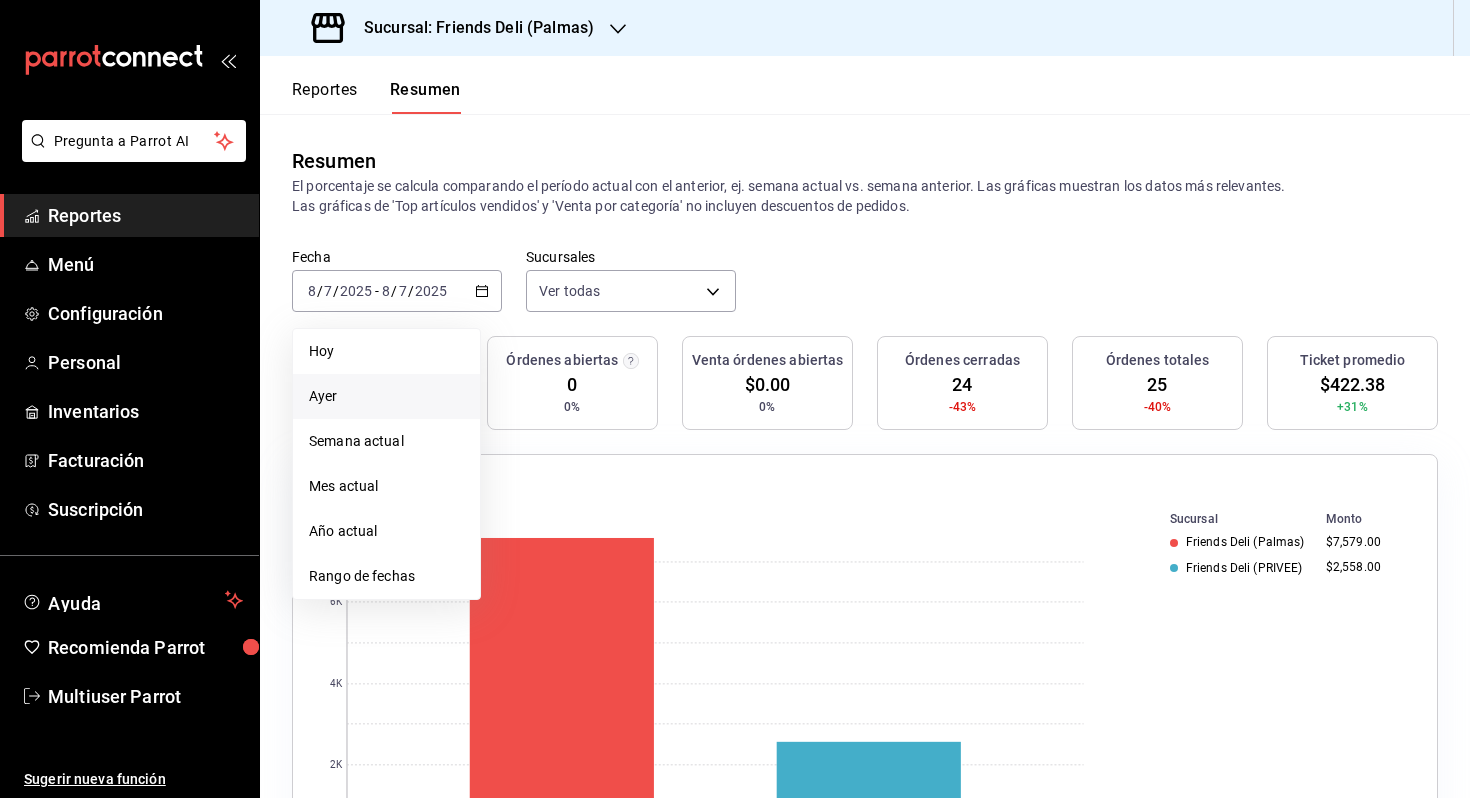 click on "Reportes" at bounding box center (325, 97) 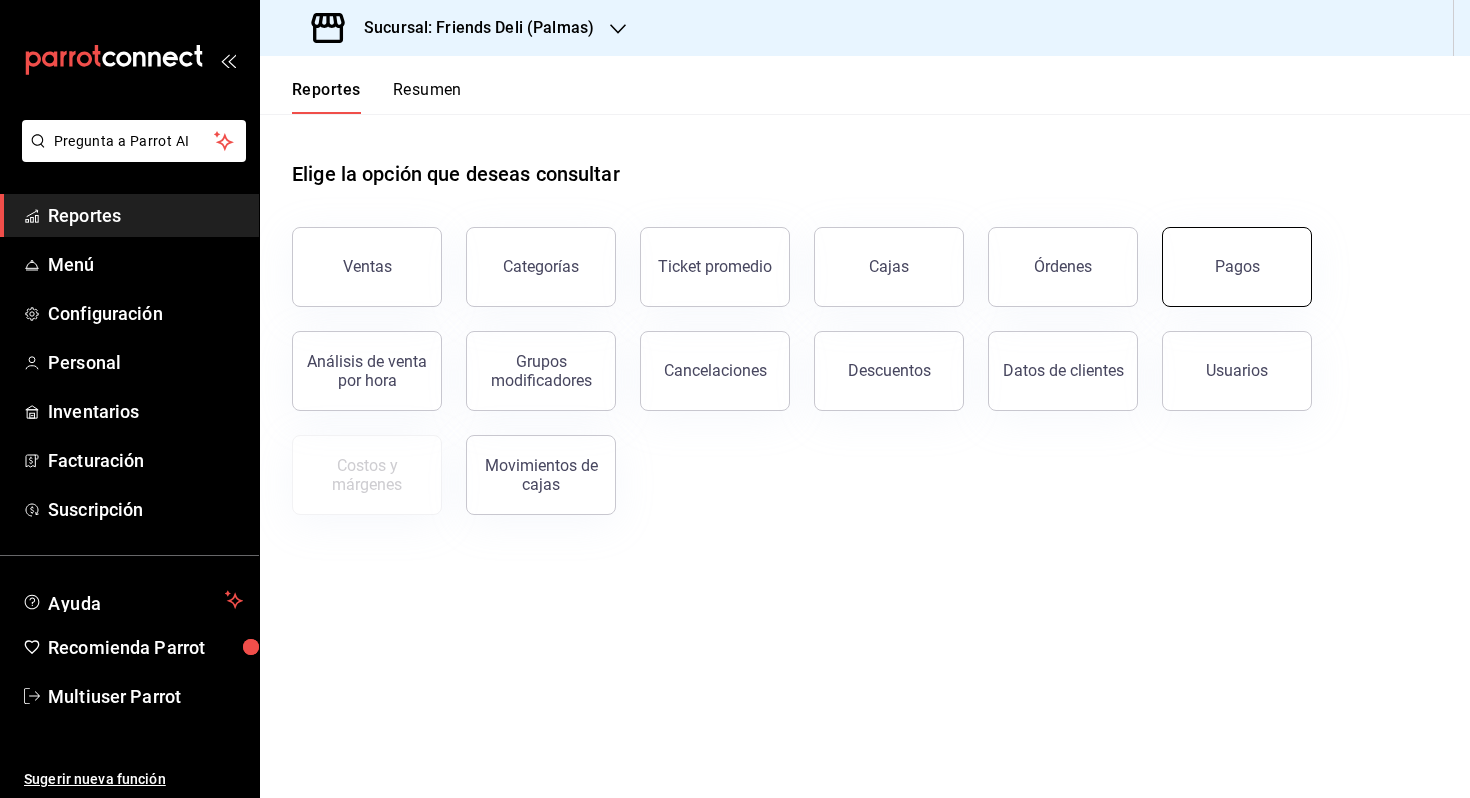 click on "Pagos" at bounding box center (1237, 267) 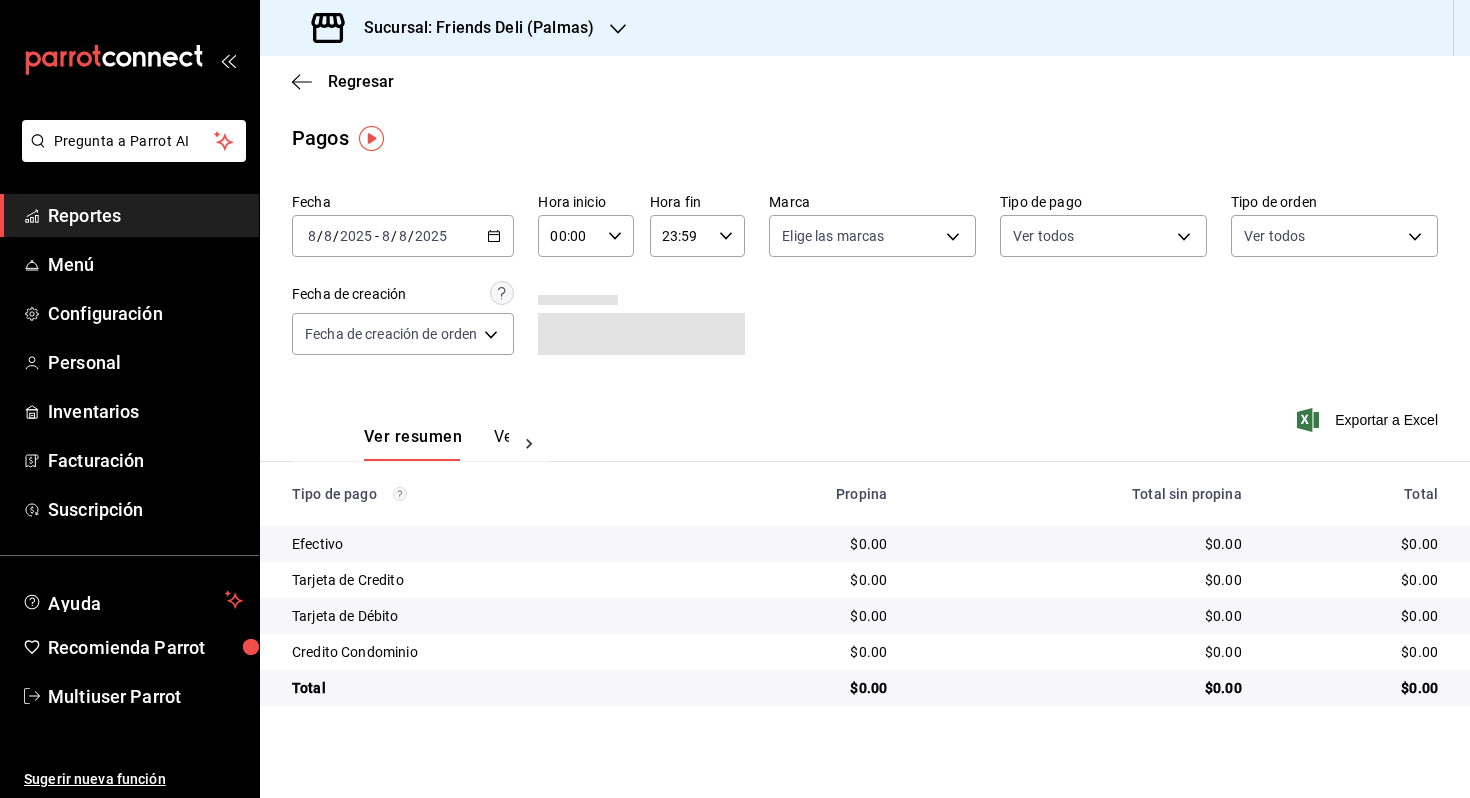 click on "2025" at bounding box center (431, 236) 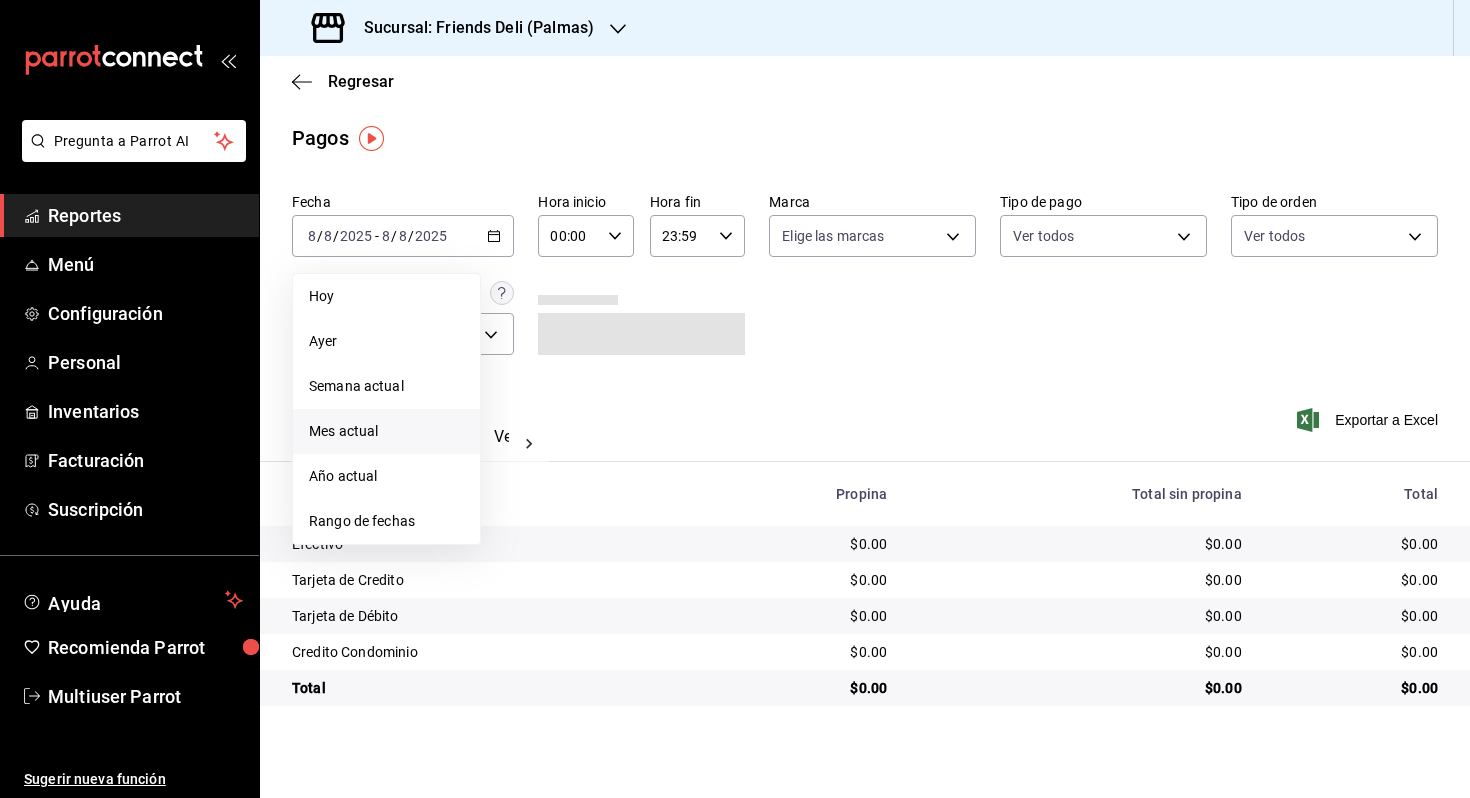 click on "Mes actual" at bounding box center [386, 431] 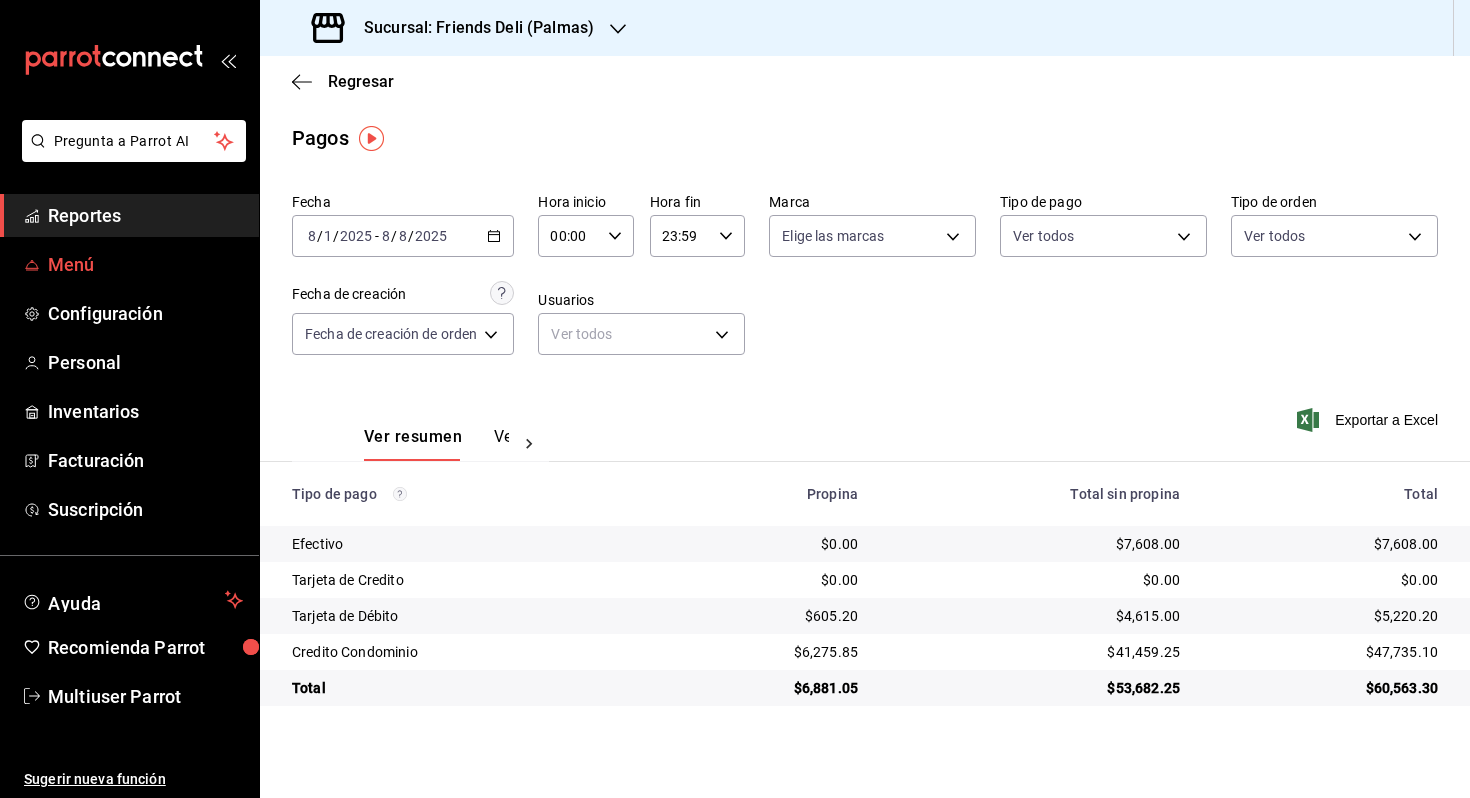 click on "Menú" at bounding box center [145, 264] 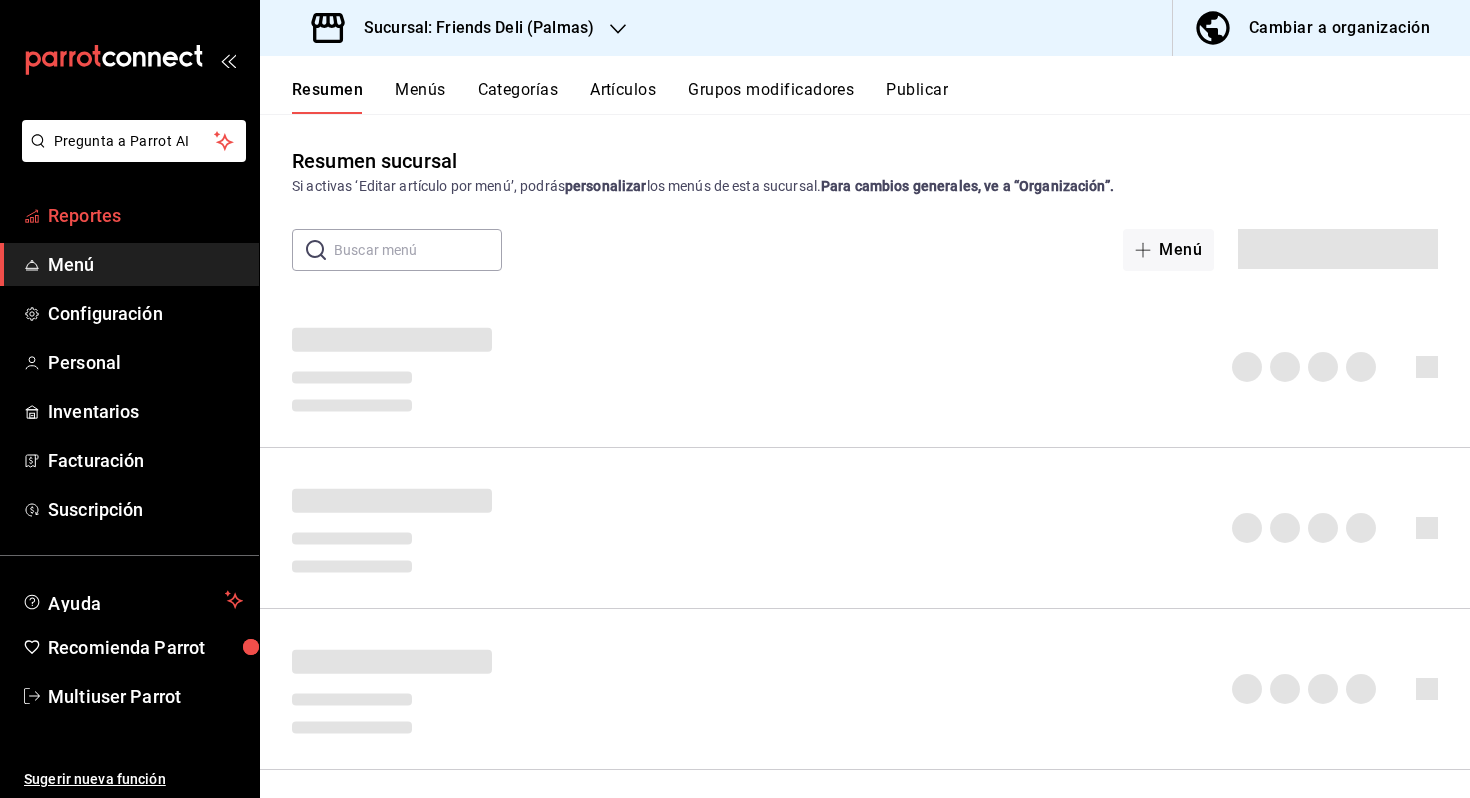 click on "Reportes" at bounding box center [145, 215] 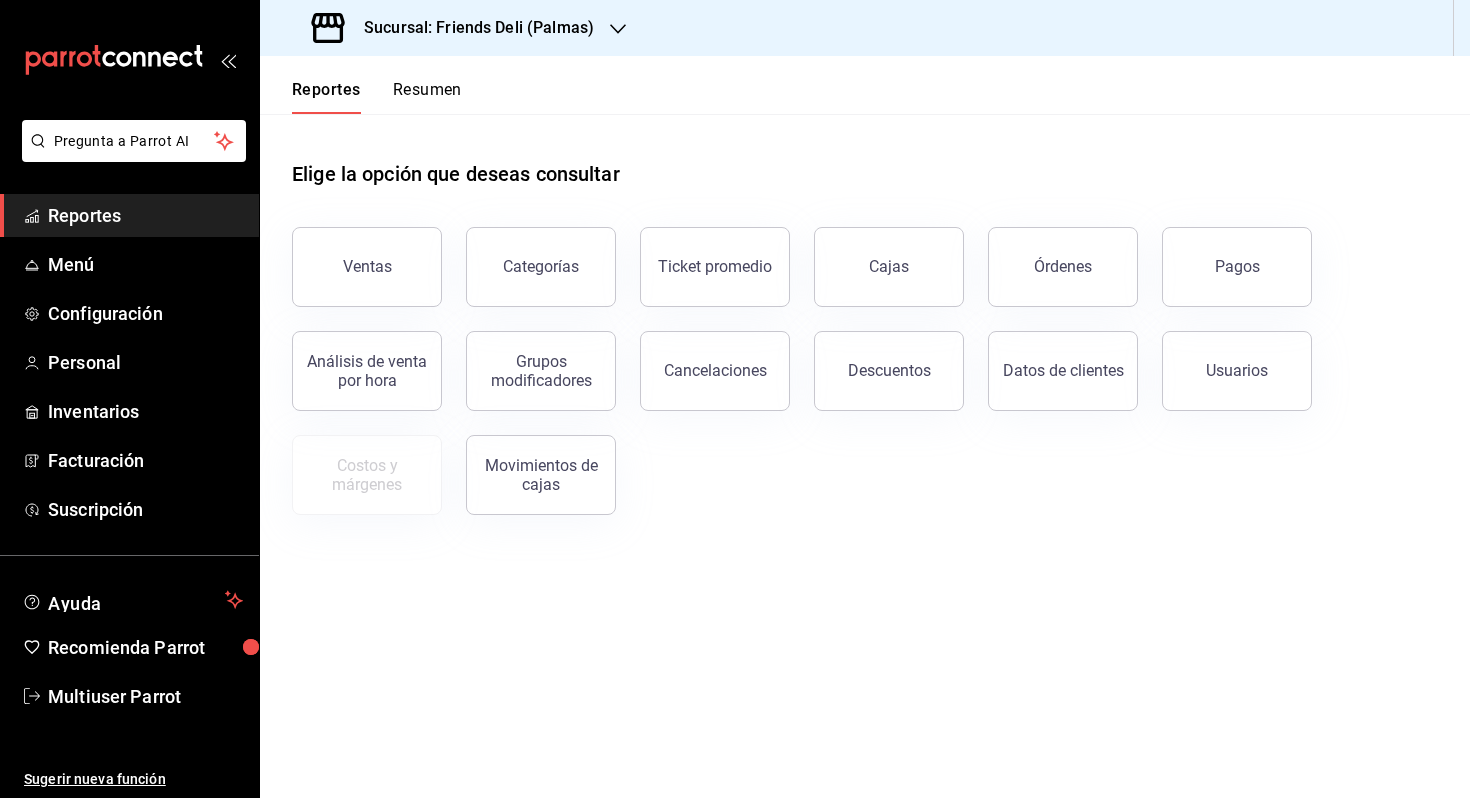 click on "Resumen" at bounding box center (427, 97) 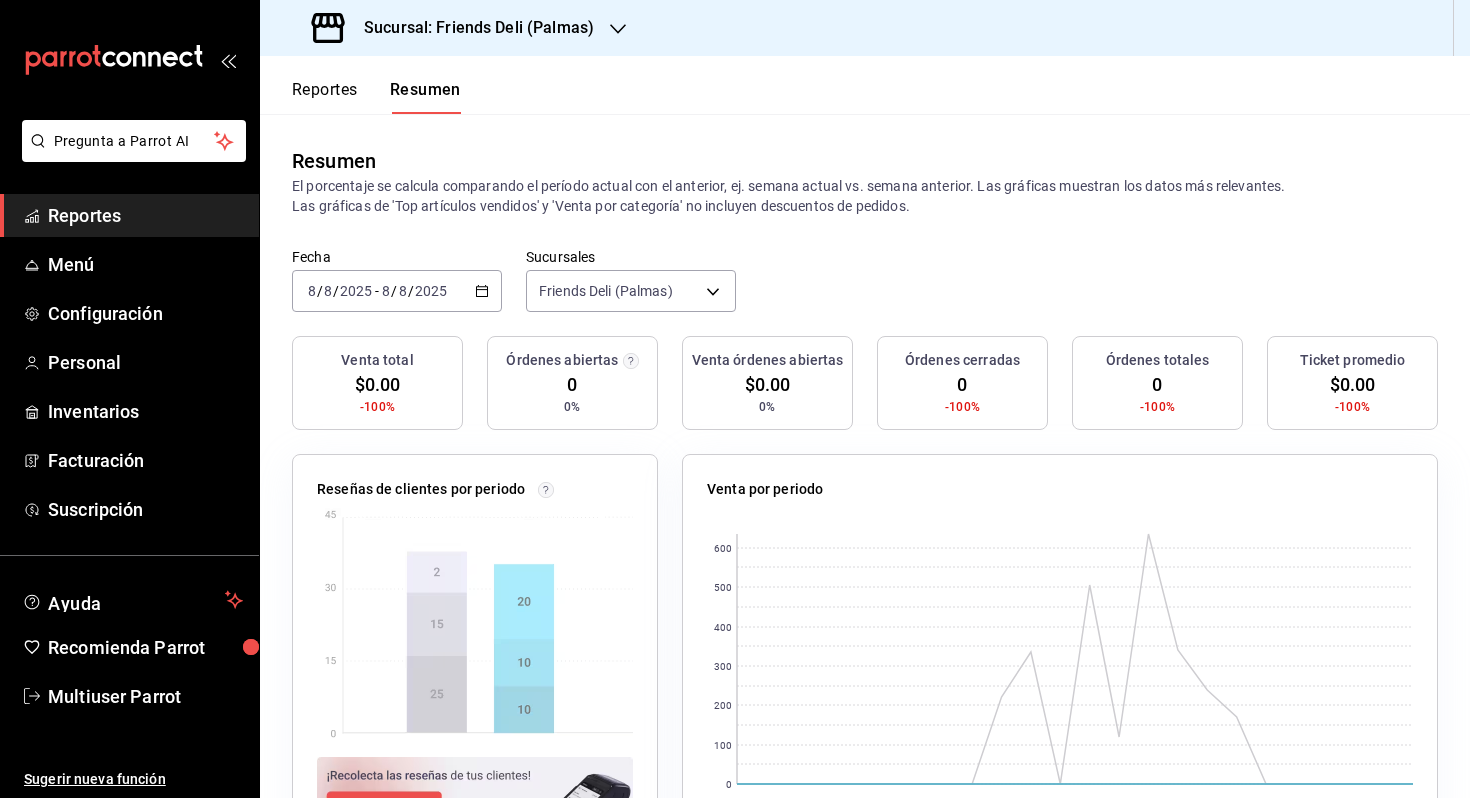 click on "2025-08-08 8 / 8 / 2025 - 2025-08-08 8 / 8 / 2025" at bounding box center [397, 291] 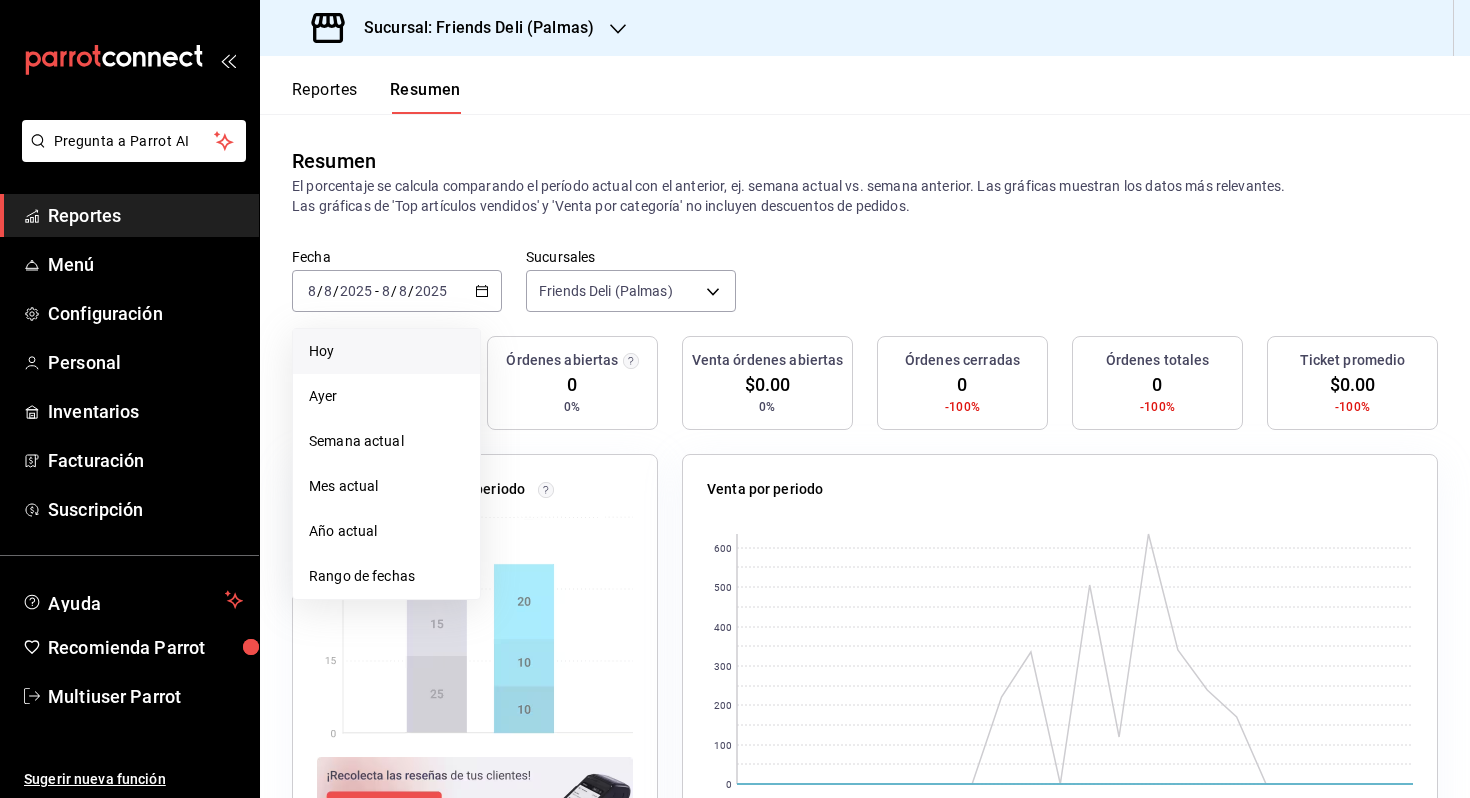 click on "Hoy" at bounding box center (386, 351) 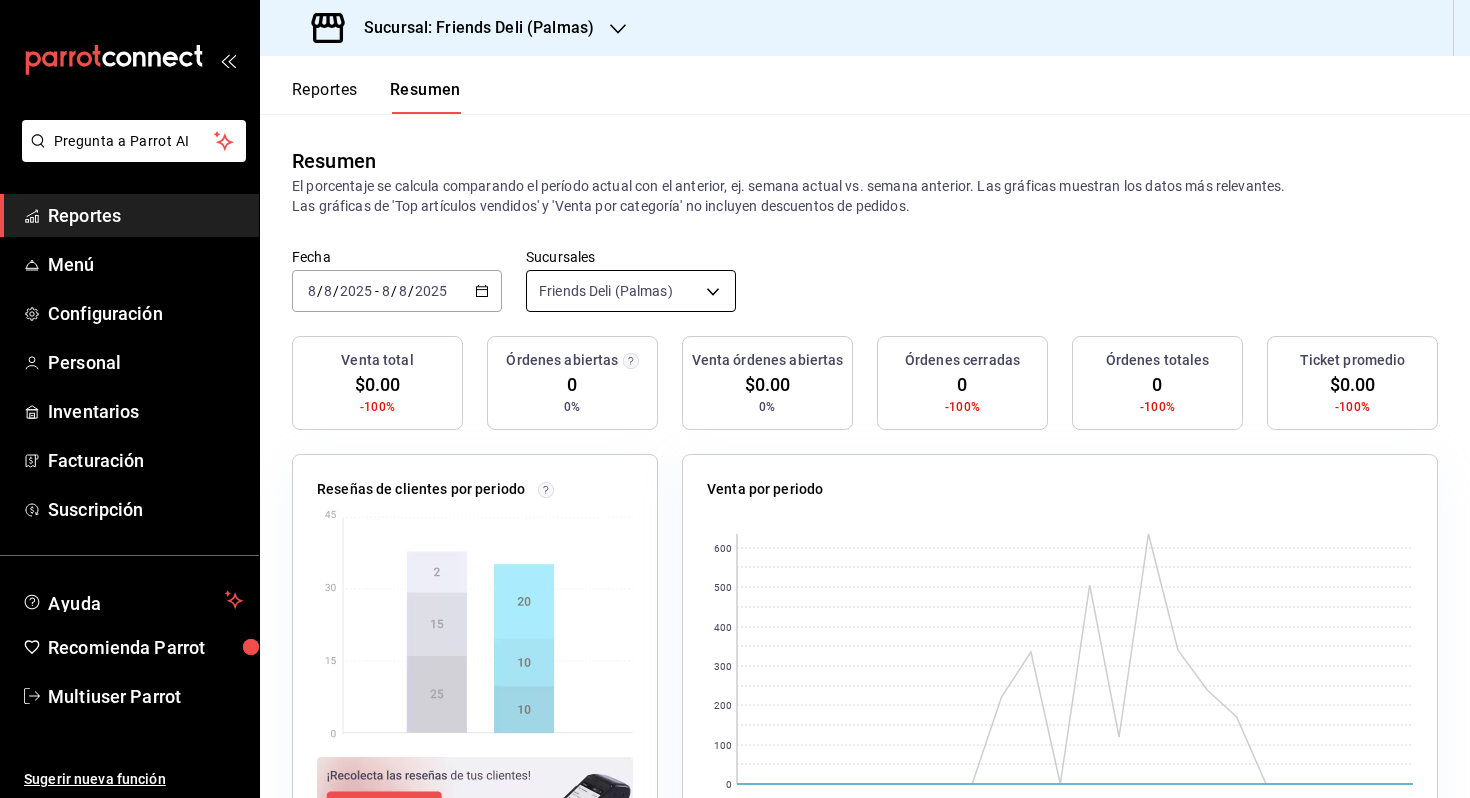 click on "Pregunta a Parrot AI Reportes   Menú   Configuración   Personal   Inventarios   Facturación   Suscripción   Ayuda Recomienda Parrot   Multiuser Parrot   Sugerir nueva función   Sucursal: Friends Deli ([CITY]) Reportes Resumen Resumen El porcentaje se calcula comparando el período actual con el anterior, ej. semana actual vs. semana anterior. Las gráficas muestran los datos más relevantes.  Las gráficas de 'Top artículos vendidos' y 'Venta por categoría' no incluyen descuentos de pedidos. Fecha [DATE] [DATE] - [DATE] [DATE] Sucursales Friends Deli ([CITY]) [object Object] Venta total $0.00 -100% Órdenes abiertas 0 0% Venta órdenes abiertas $0.00 0% Órdenes cerradas 0 -100% Órdenes totales 0 -100% Ticket promedio $0.00 -100% Reseñas de clientes por periodo   Venta por periodo 0 100 200 300 400 500 600 [DATE] [DATE] GANA 1 MES GRATIS EN TU SUSCRIPCIÓN AQUÍ Pregunta a Parrot AI Reportes   Menú   Configuración   Personal   Inventarios   Facturación   Suscripción" at bounding box center [735, 399] 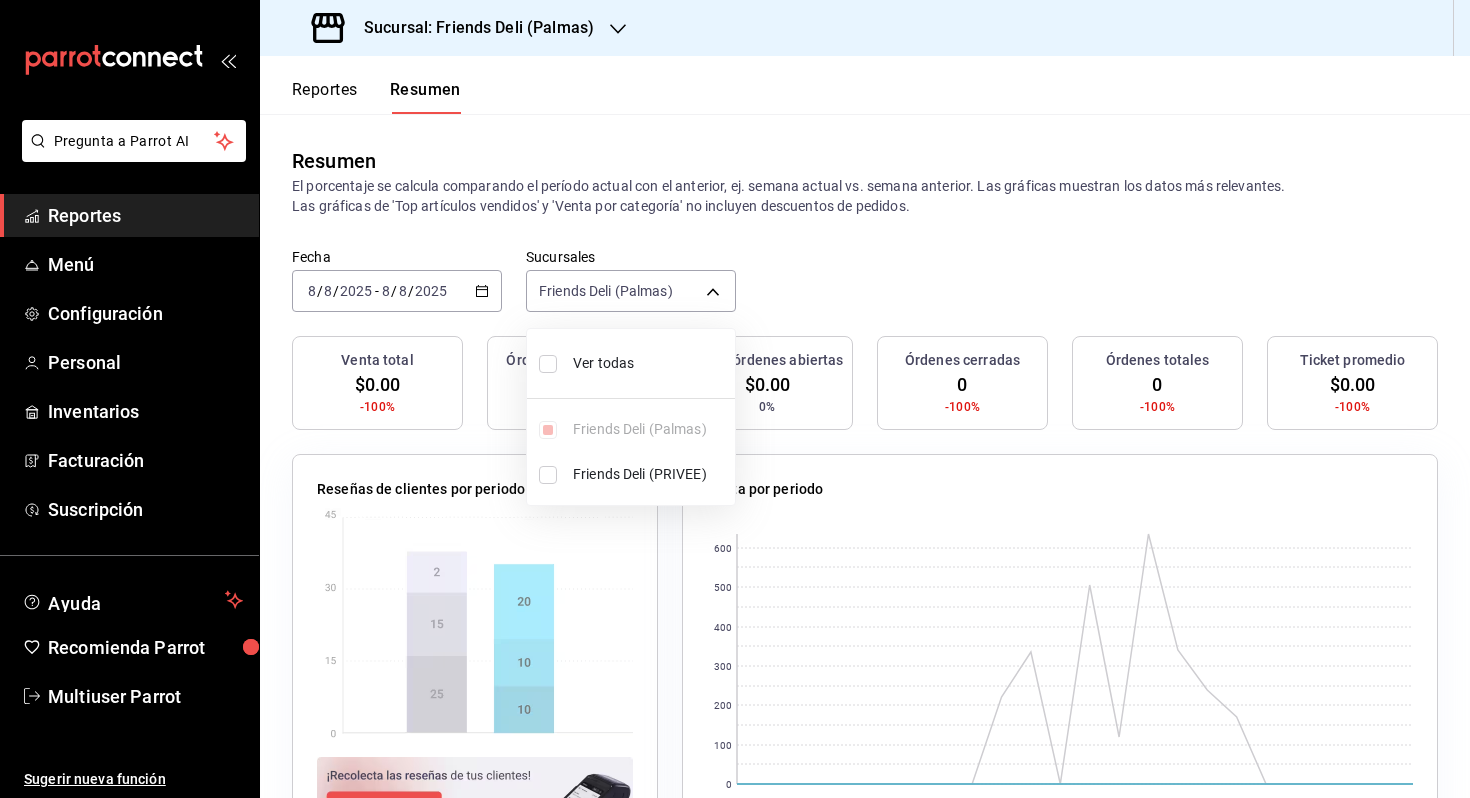 click on "Ver todas" at bounding box center (650, 363) 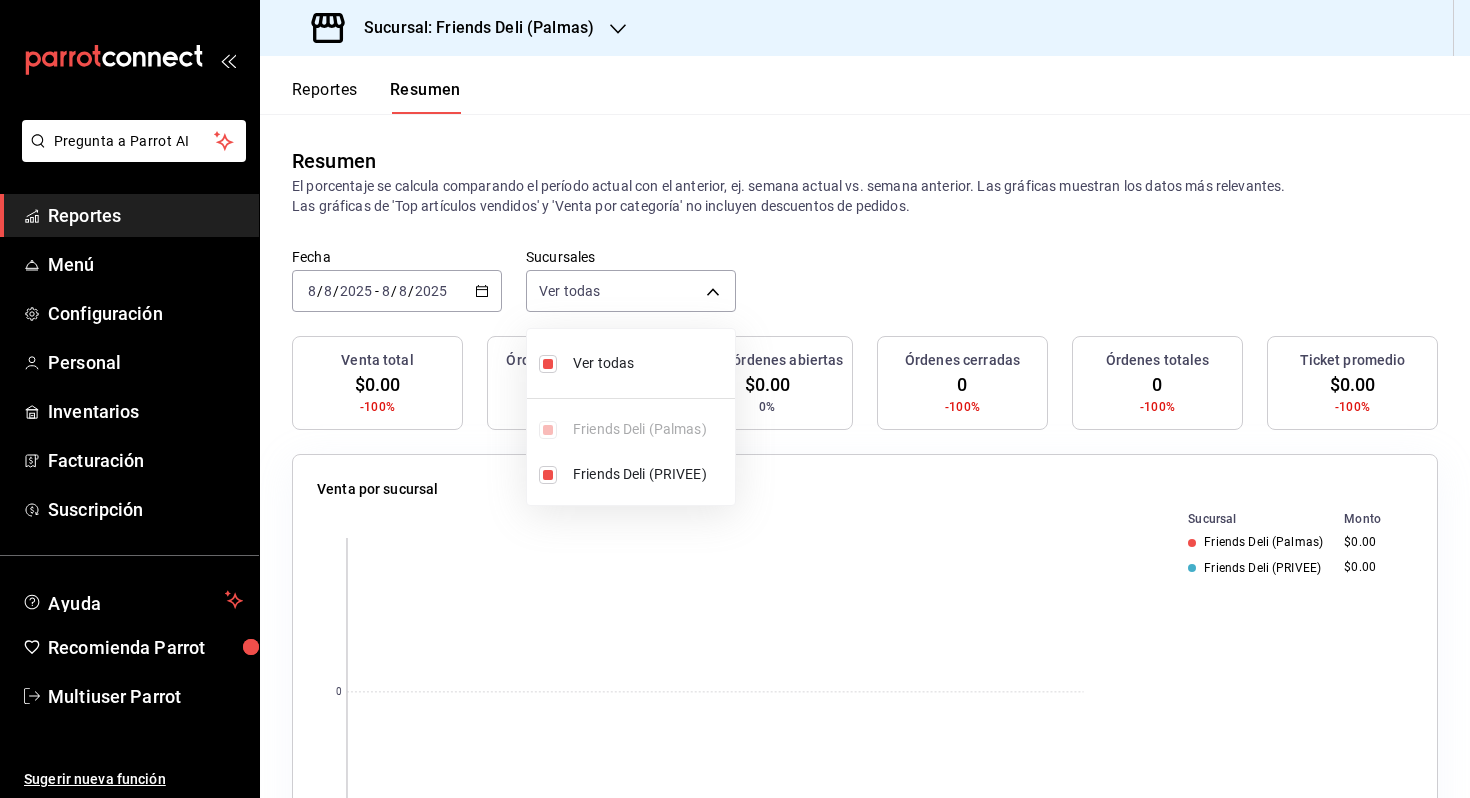 click at bounding box center (735, 399) 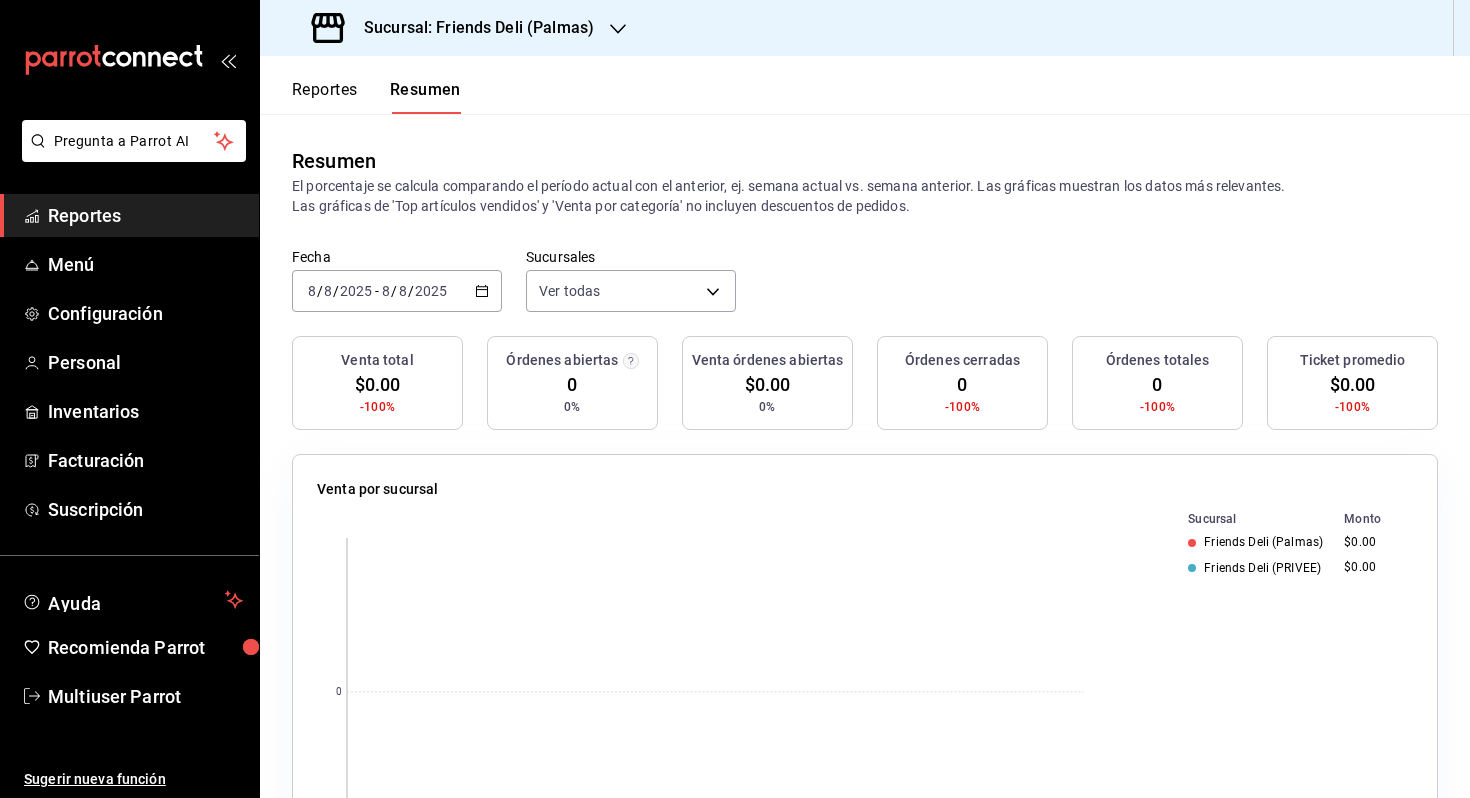 click on "8" at bounding box center [386, 291] 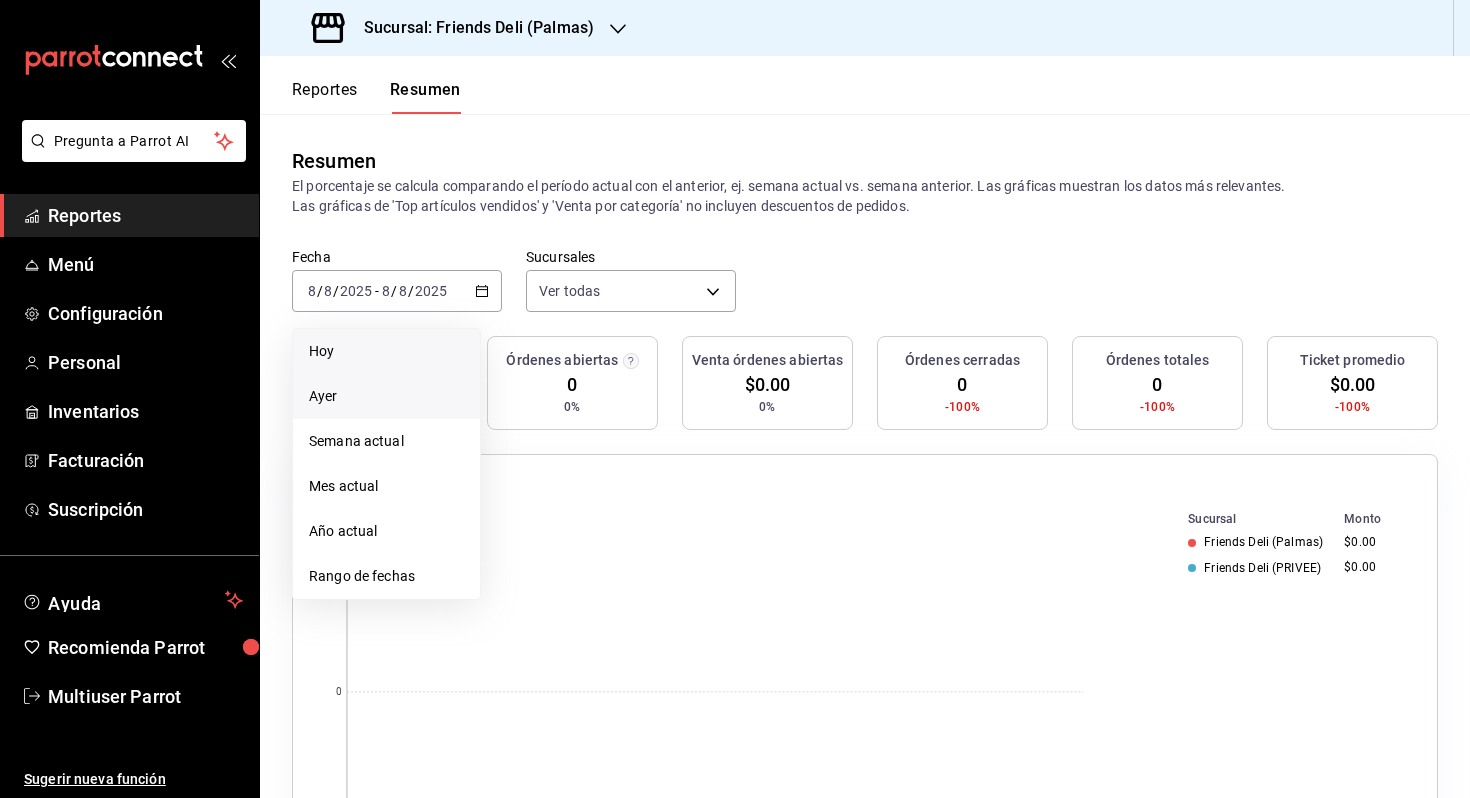 click on "Ayer" at bounding box center (386, 396) 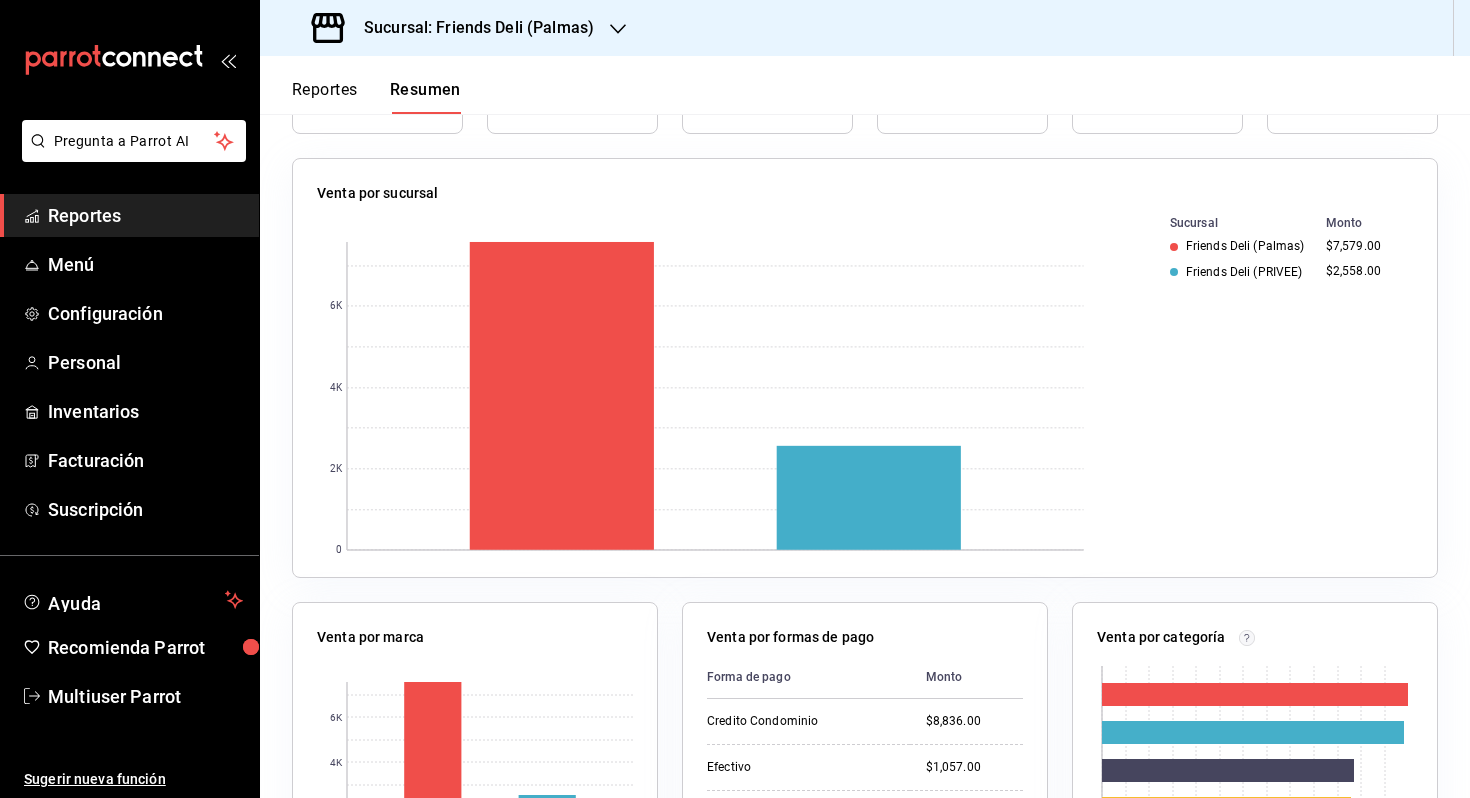 scroll, scrollTop: 0, scrollLeft: 0, axis: both 